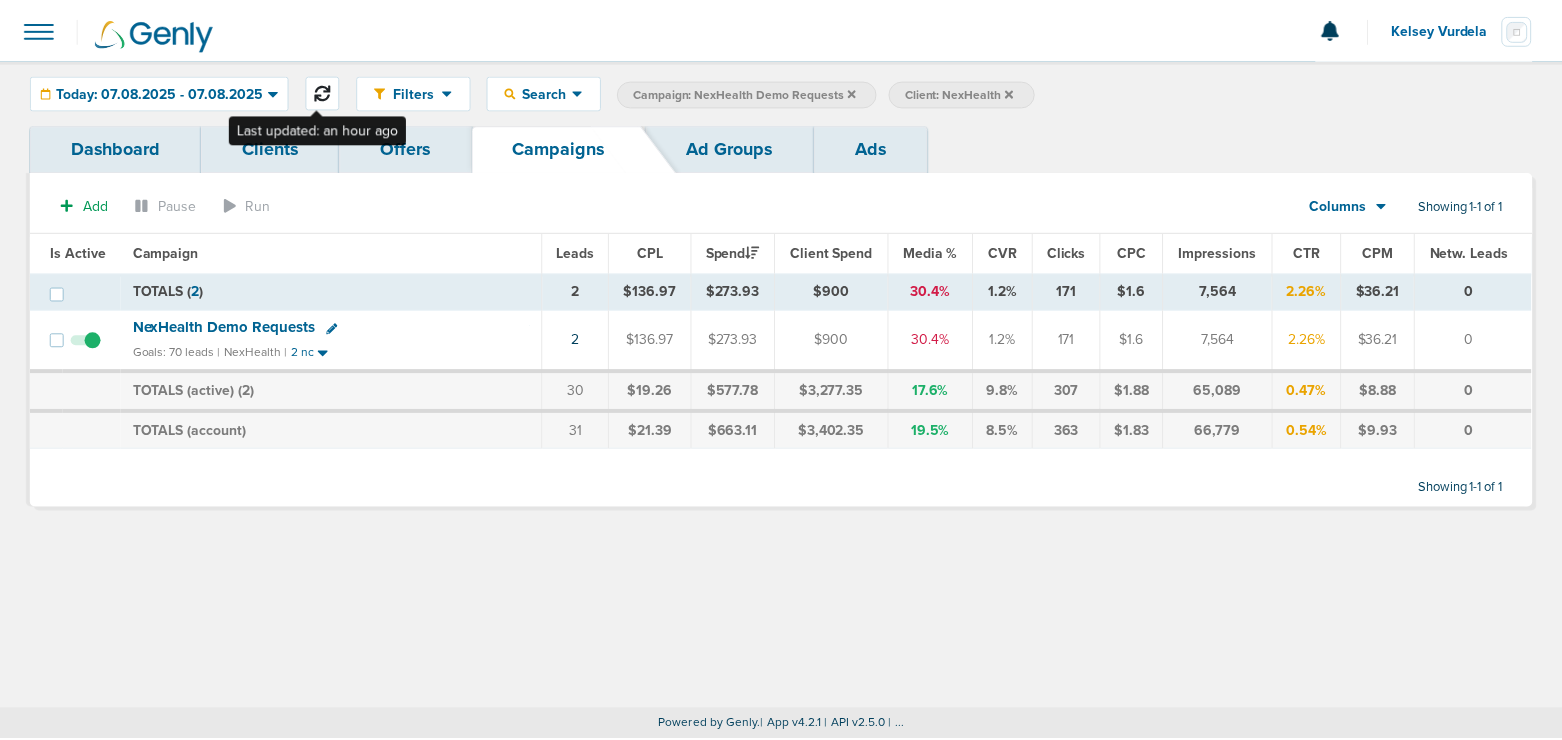 scroll, scrollTop: 0, scrollLeft: 0, axis: both 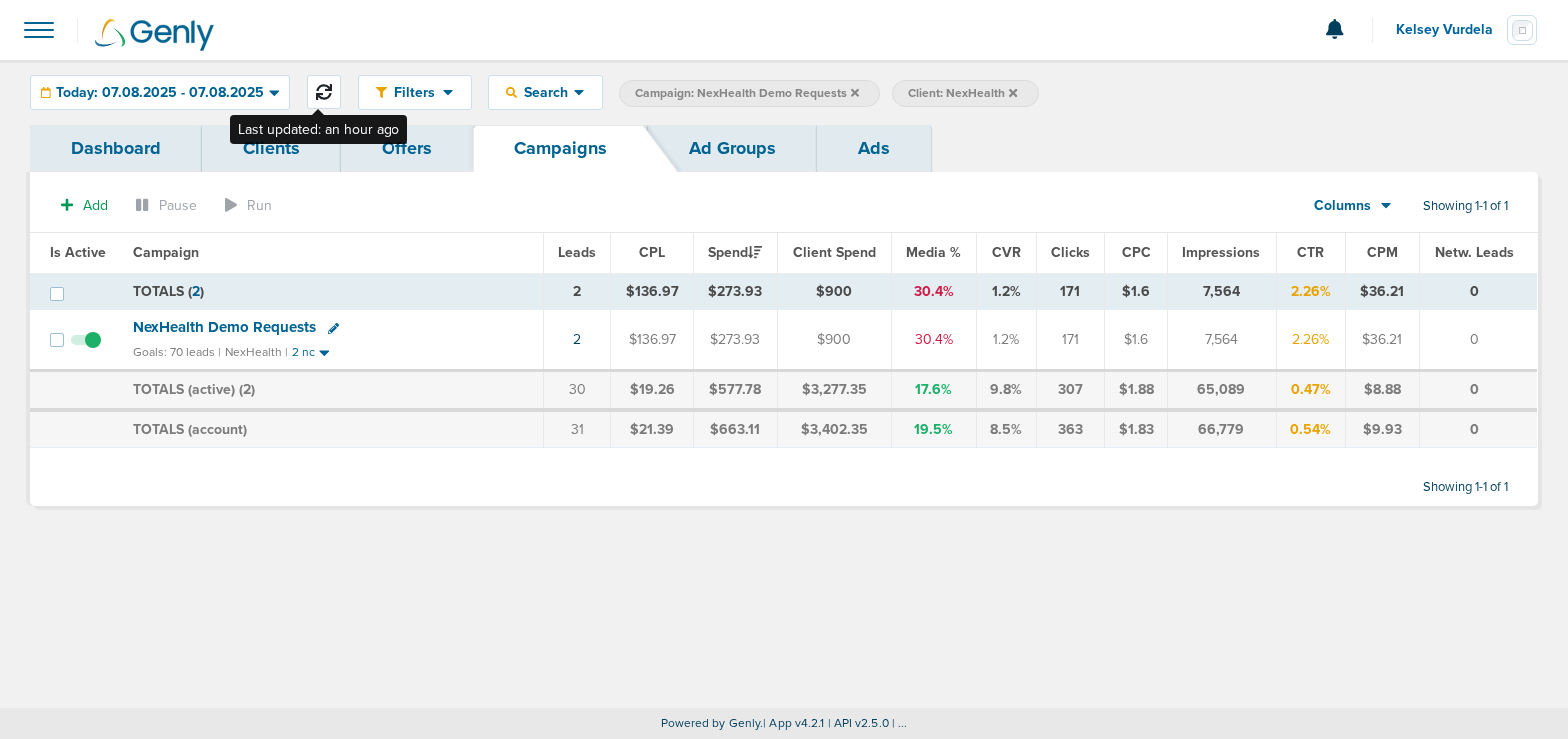click at bounding box center [324, 92] 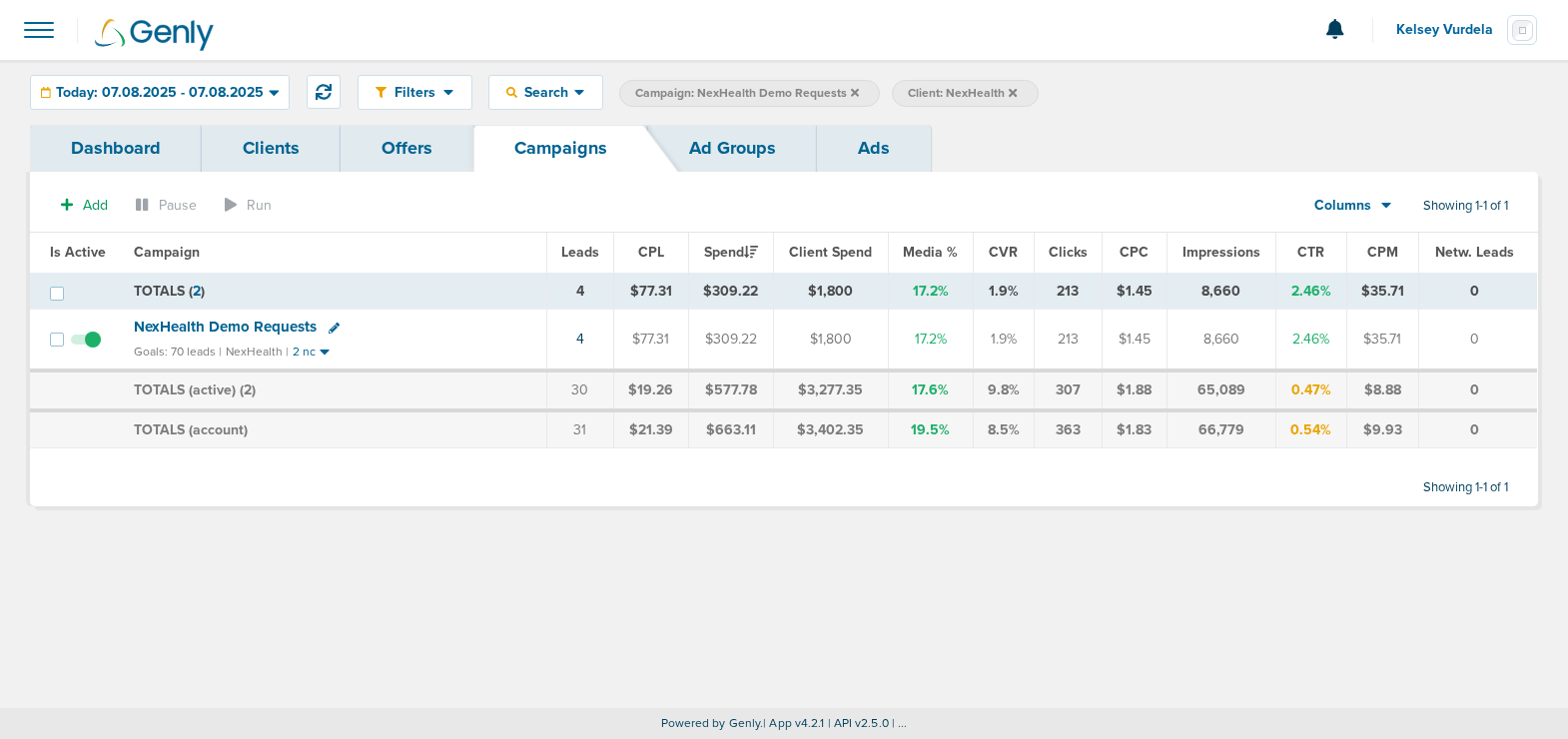 click at bounding box center (855, 93) 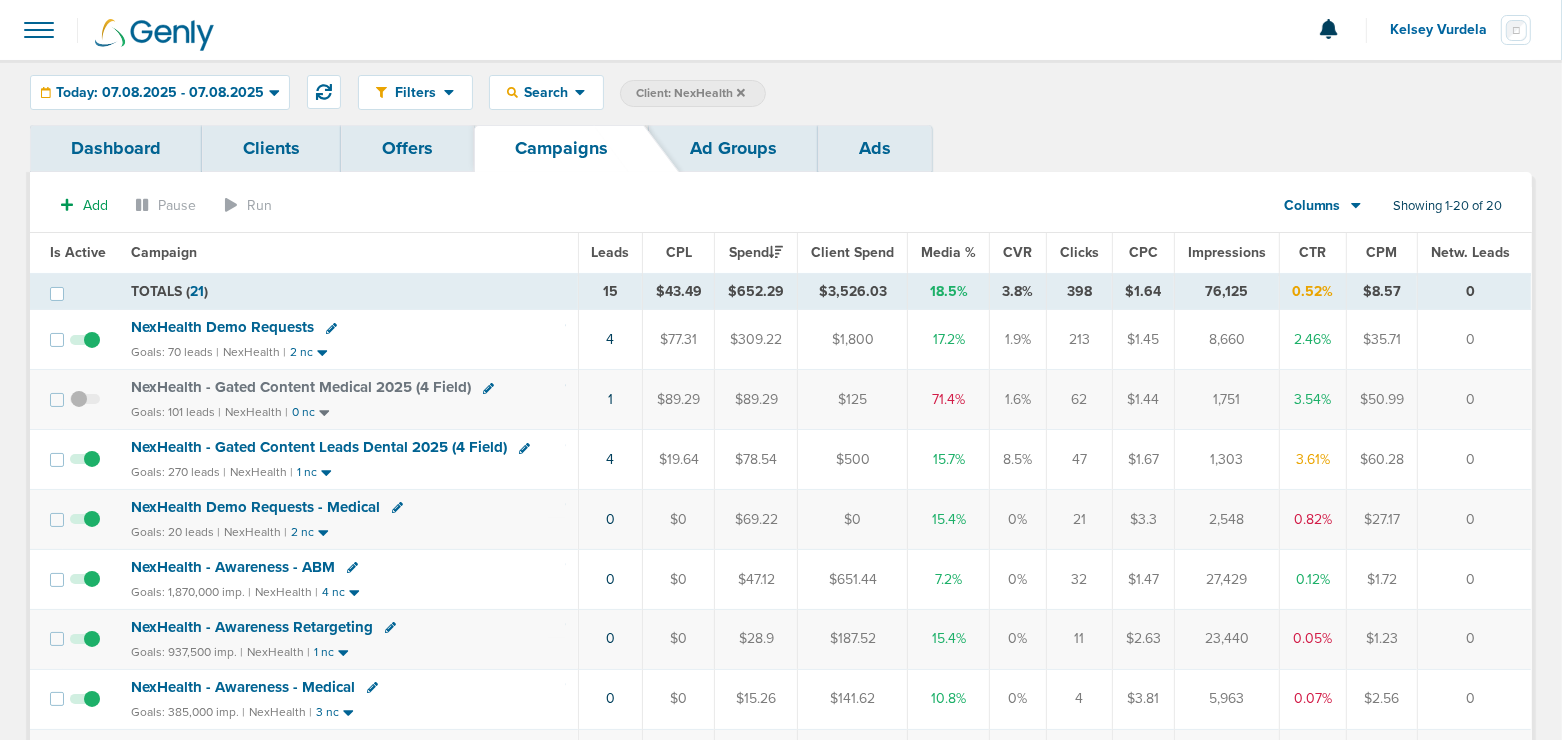 click at bounding box center [741, 92] 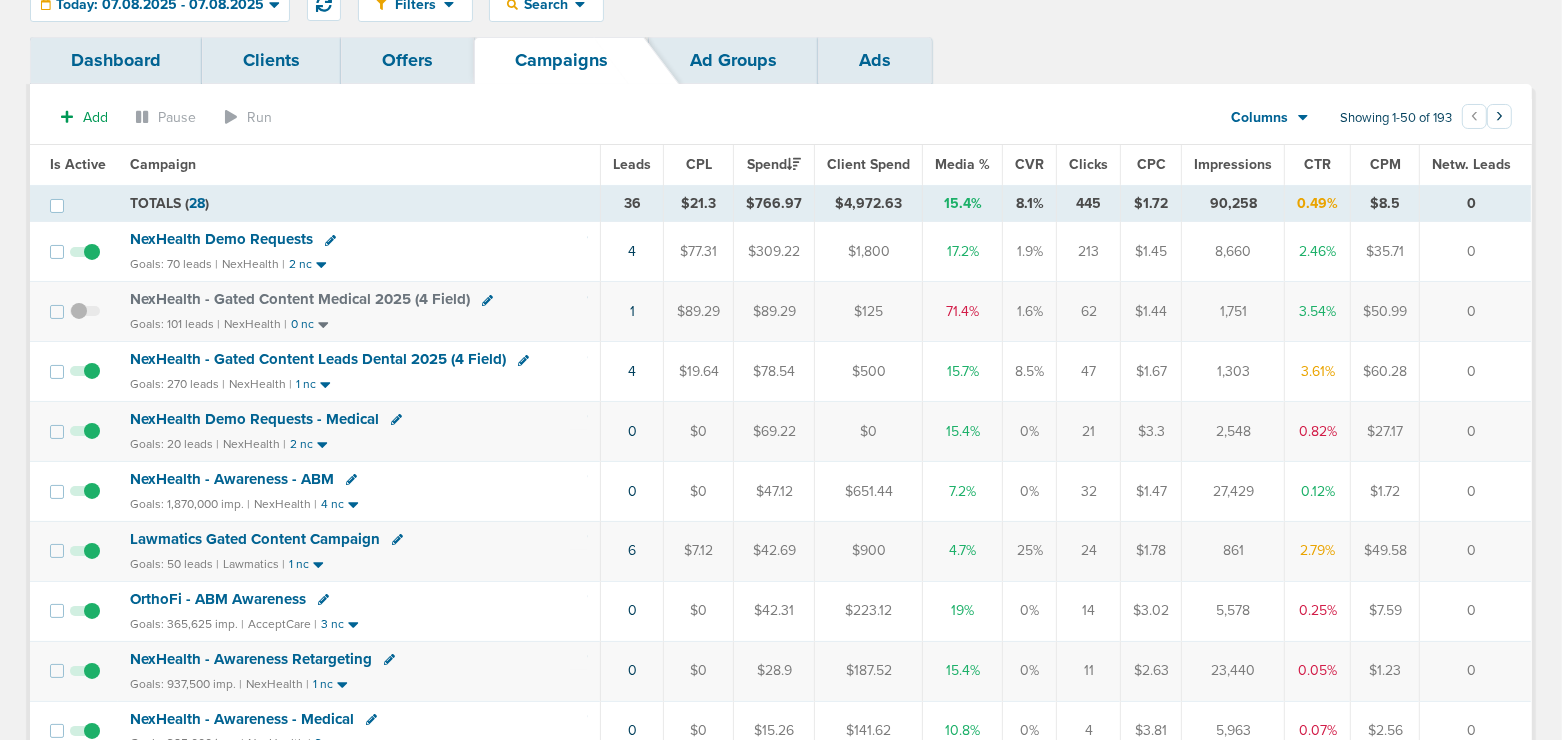 scroll, scrollTop: 0, scrollLeft: 0, axis: both 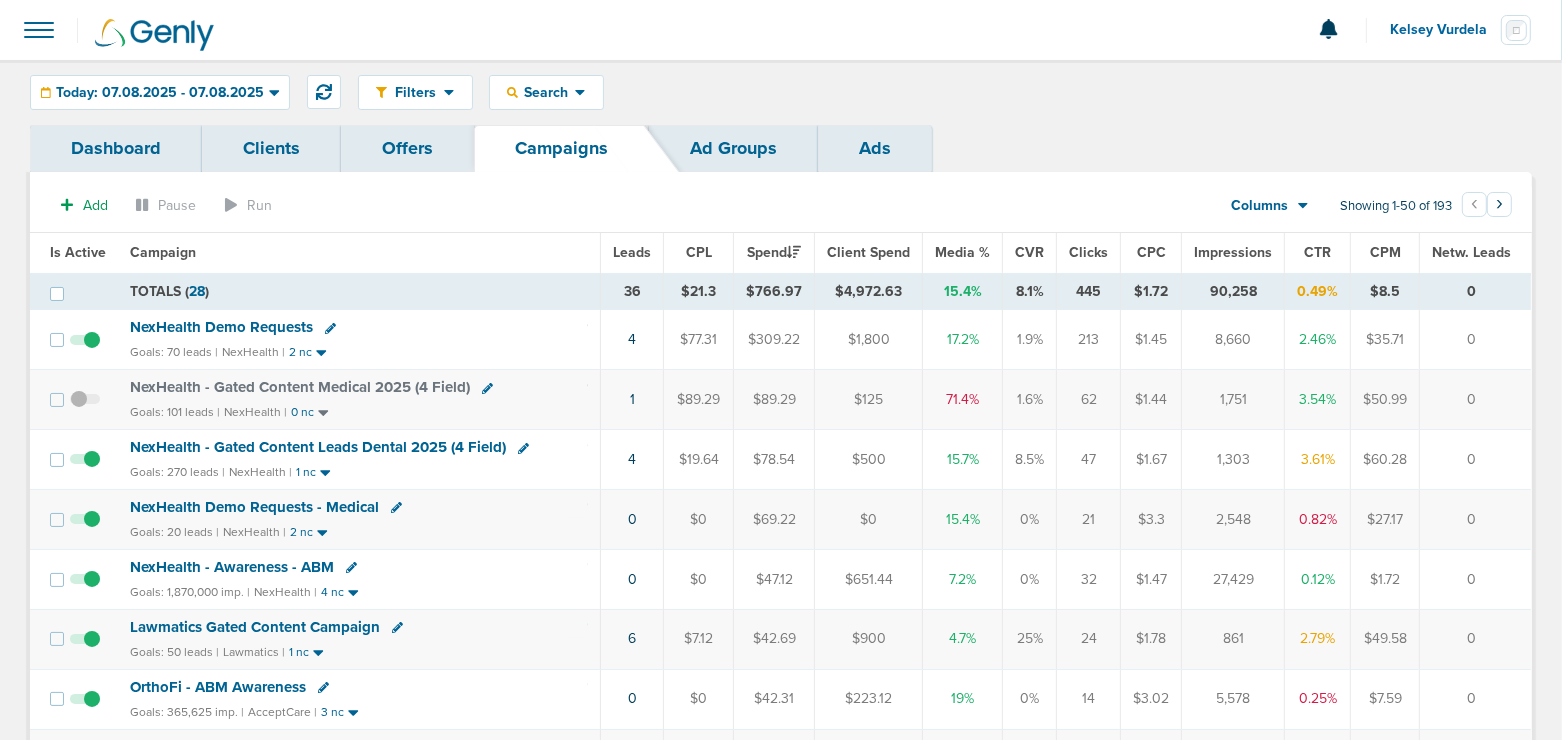 click on "NexHealth Demo Requests - Medical" at bounding box center [300, 387] 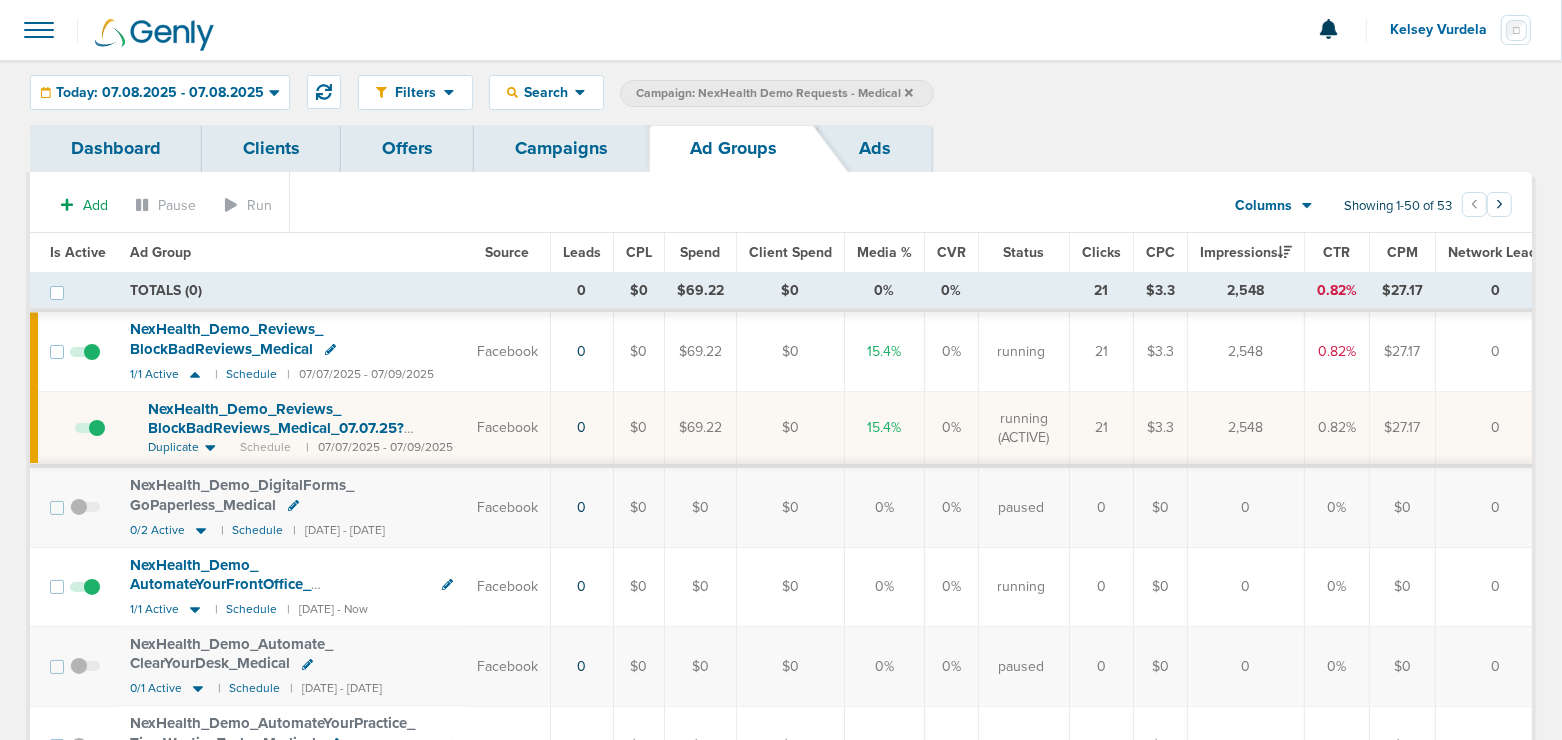 click at bounding box center (85, 362) 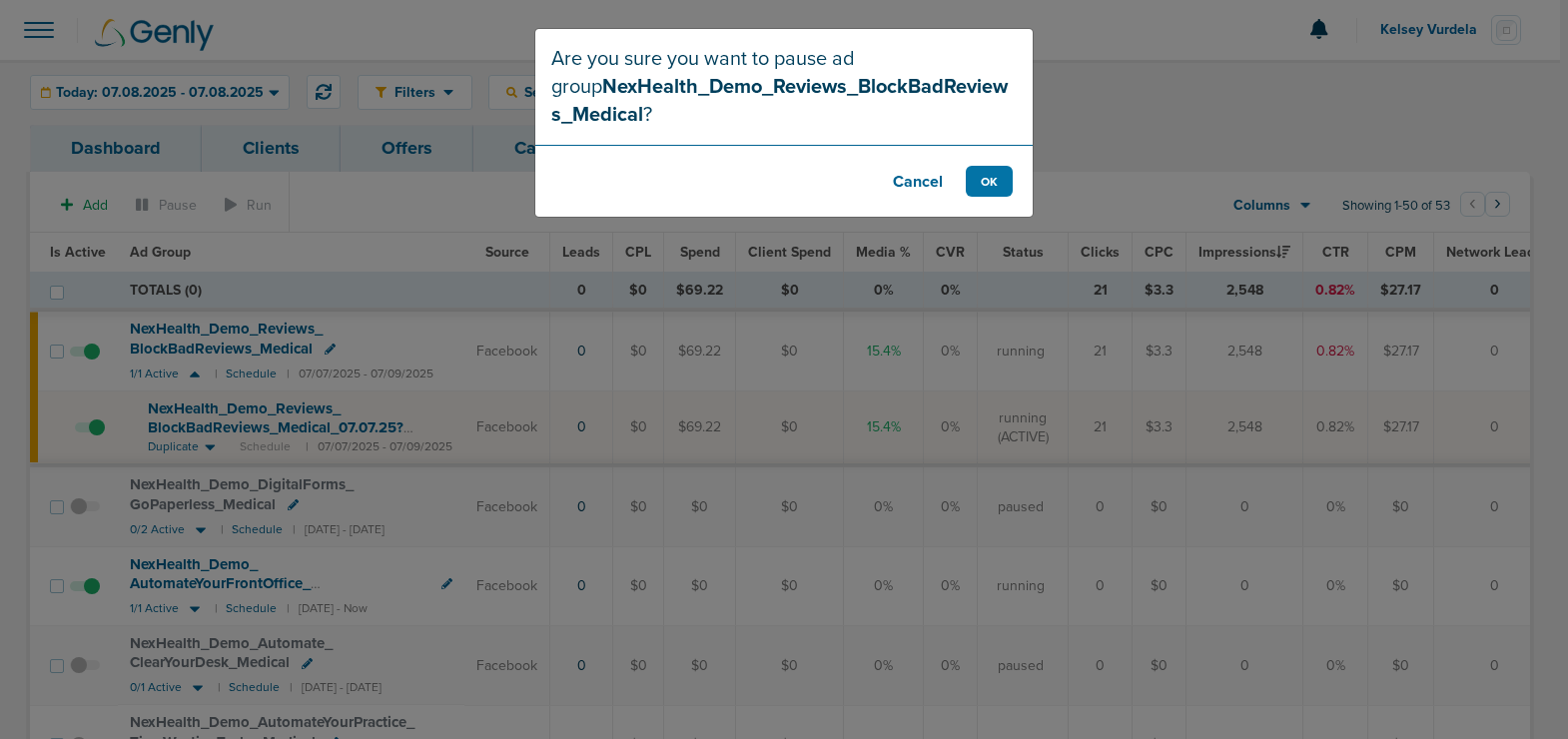 click on "Cancel" at bounding box center (918, 181) 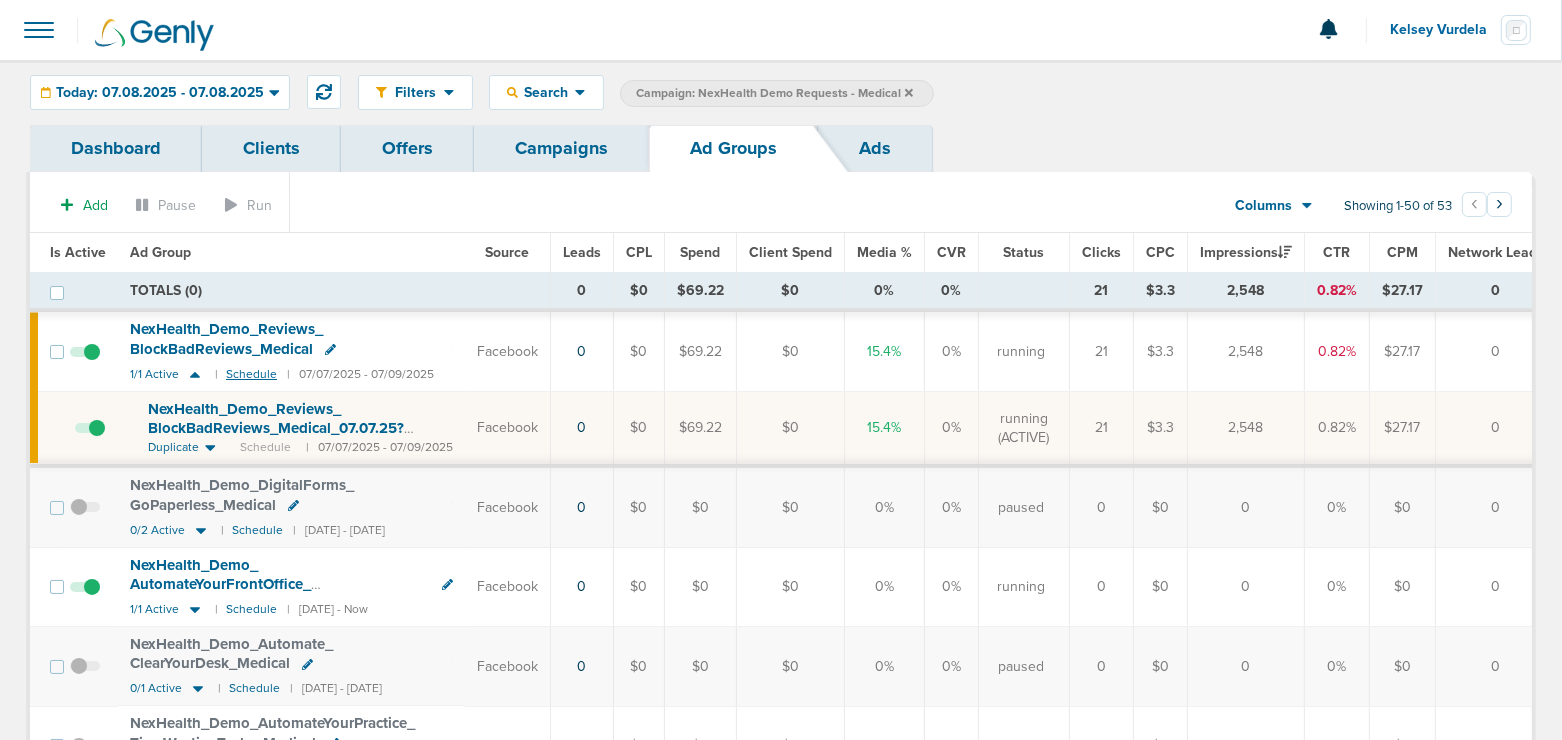 click on "NexHealth_ Demo_ Reviews_ BlockBadReviews_ Medical_ 07.07.25?id=183&cmp_ id=9658047" at bounding box center (276, 428) 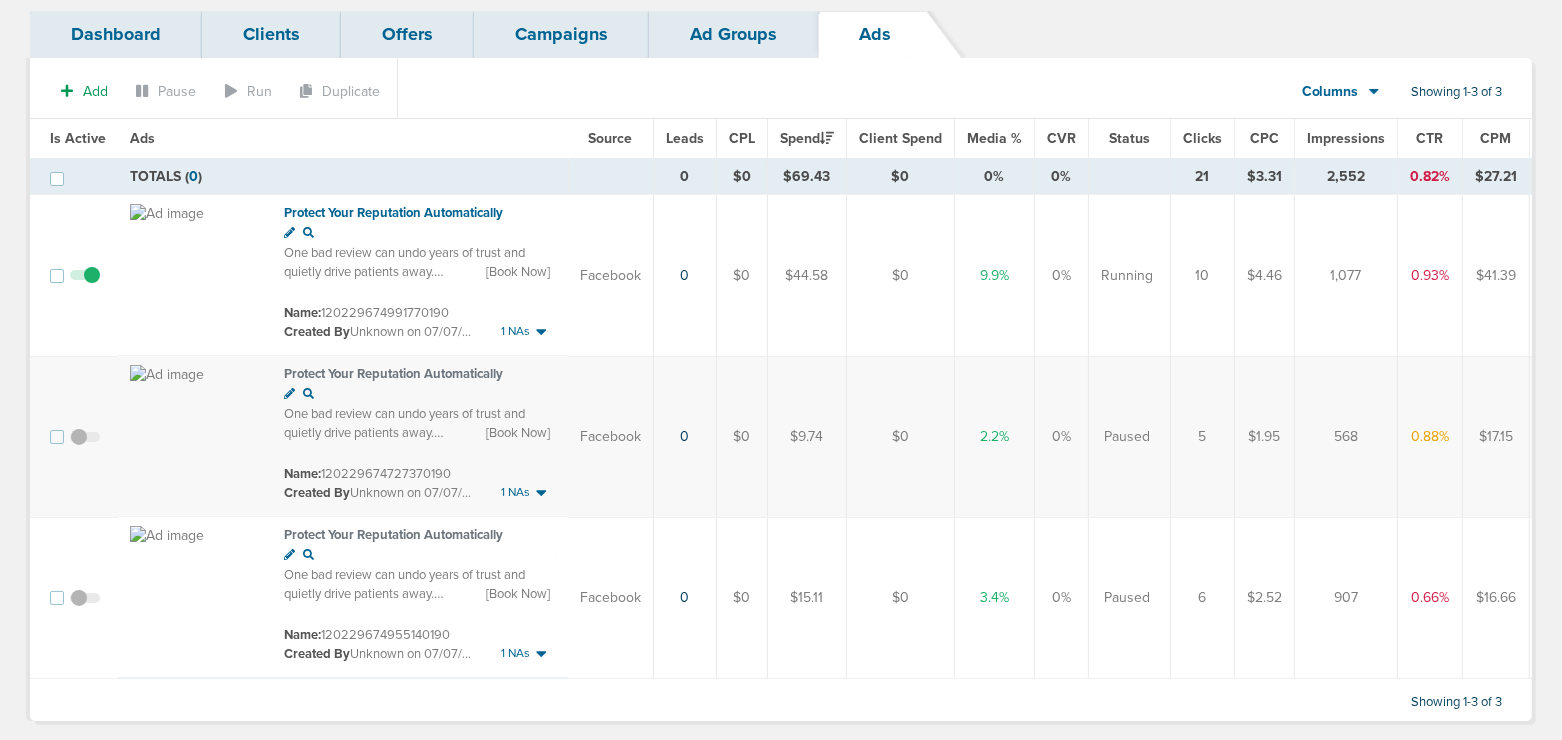 scroll, scrollTop: 0, scrollLeft: 0, axis: both 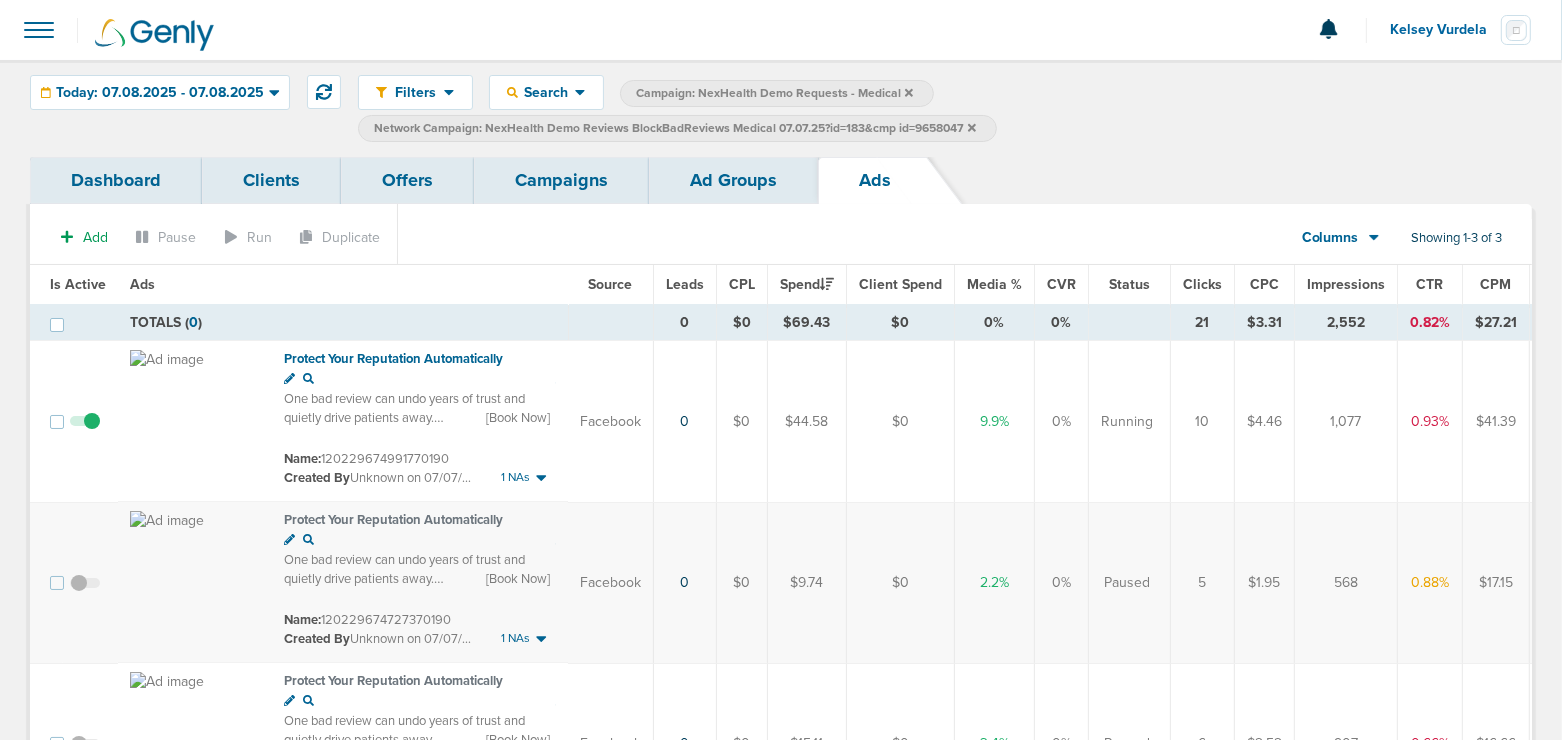 click on "Ad Groups" at bounding box center (733, 180) 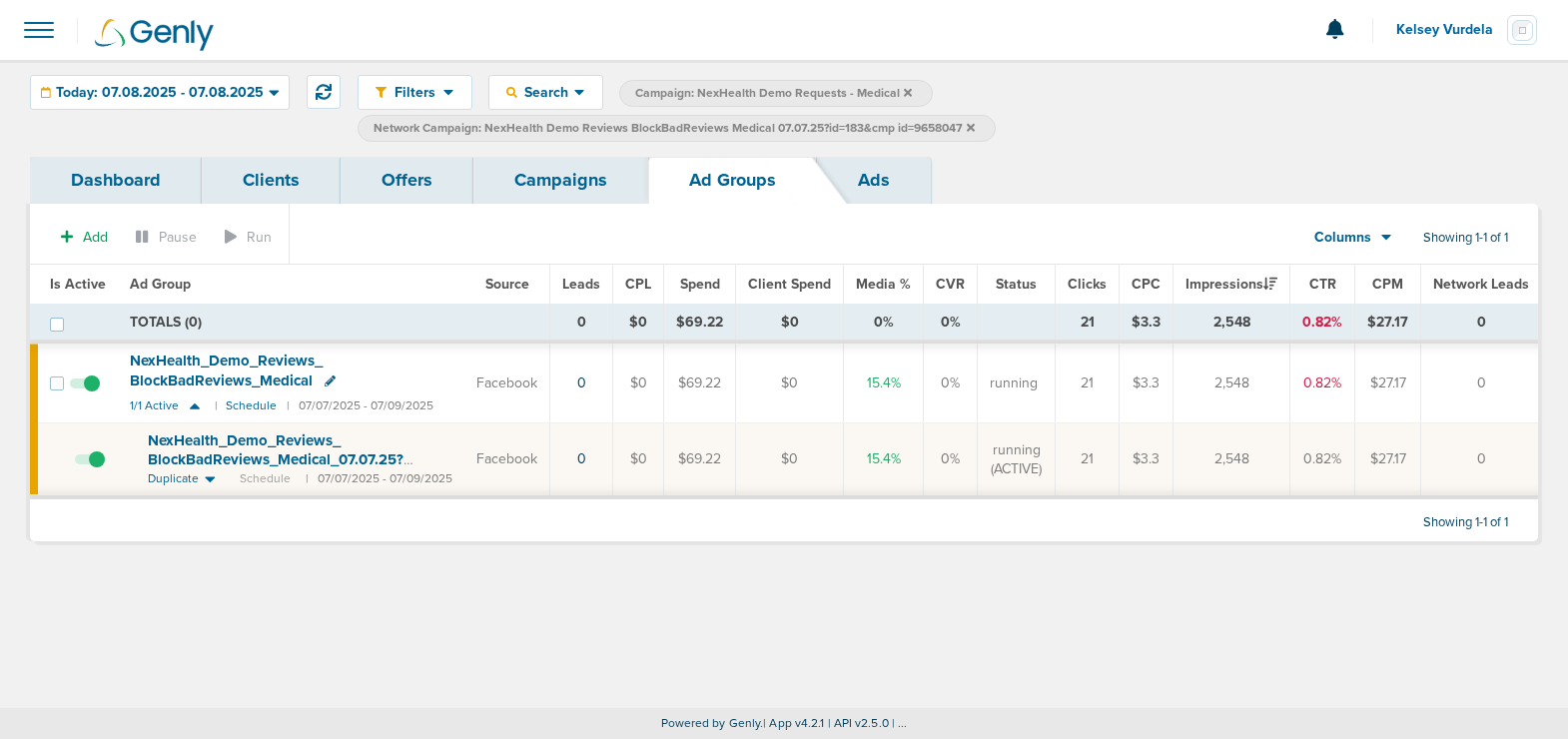 click at bounding box center [85, 393] 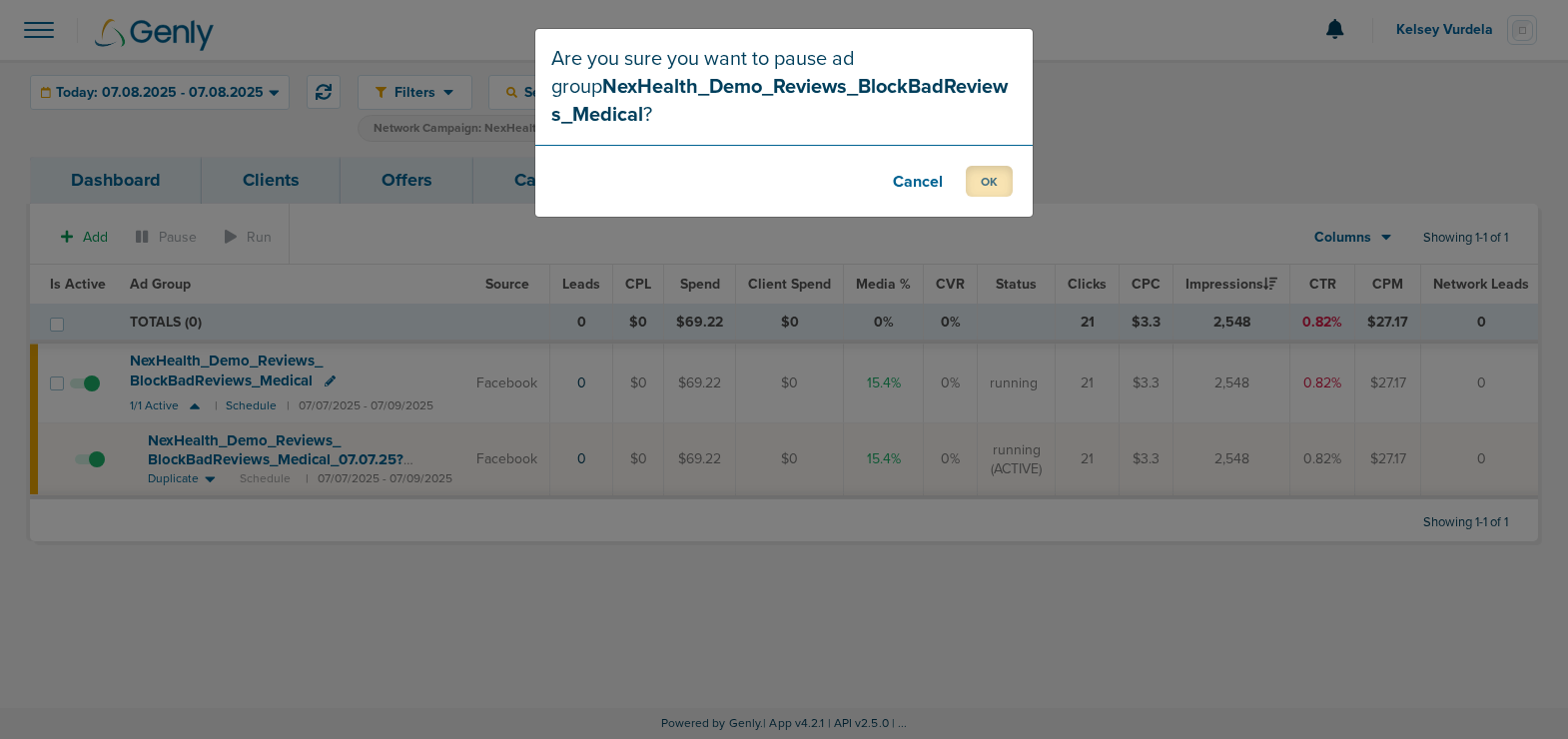 drag, startPoint x: 989, startPoint y: 178, endPoint x: 978, endPoint y: 190, distance: 16.27882 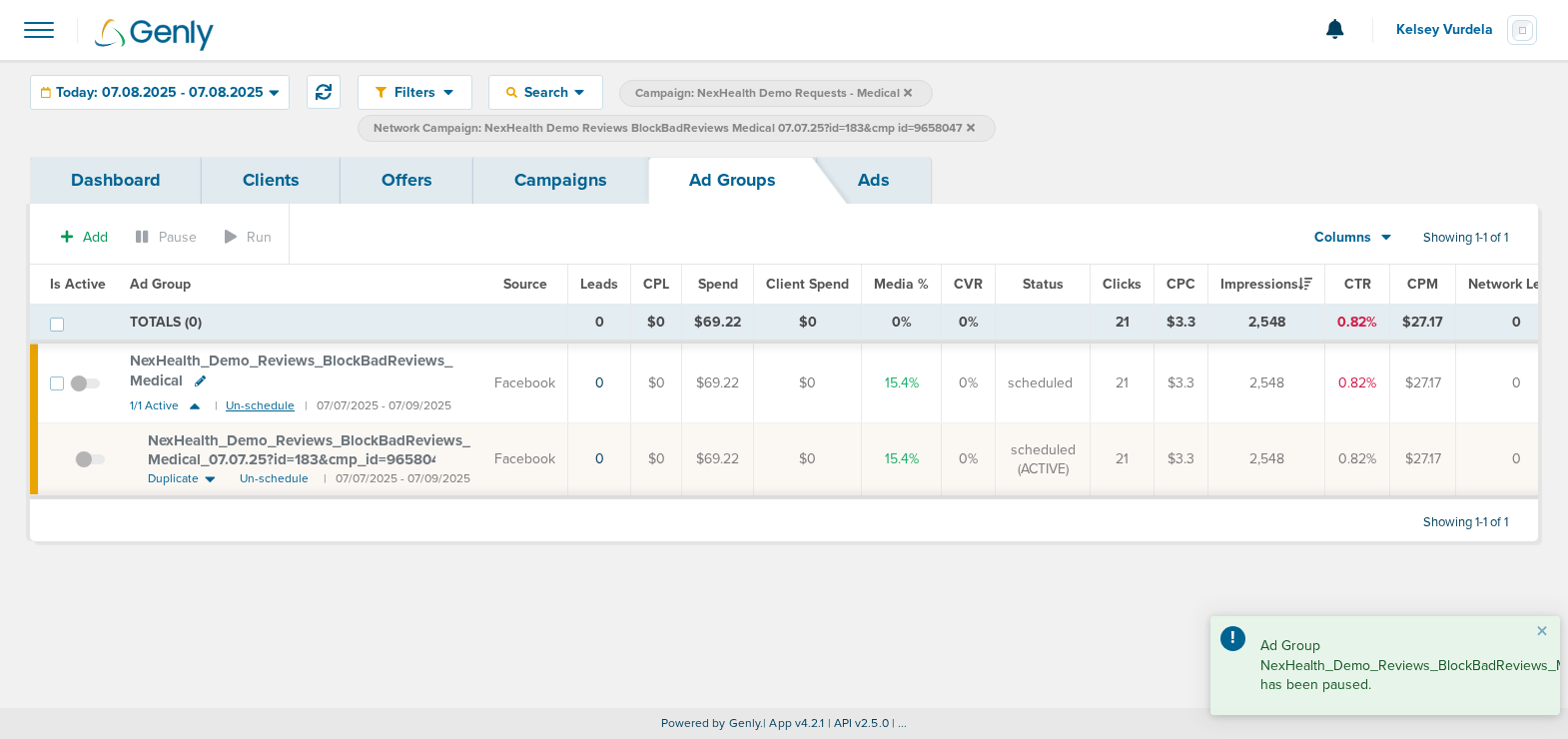 click on "Un-schedule" at bounding box center [260, 405] 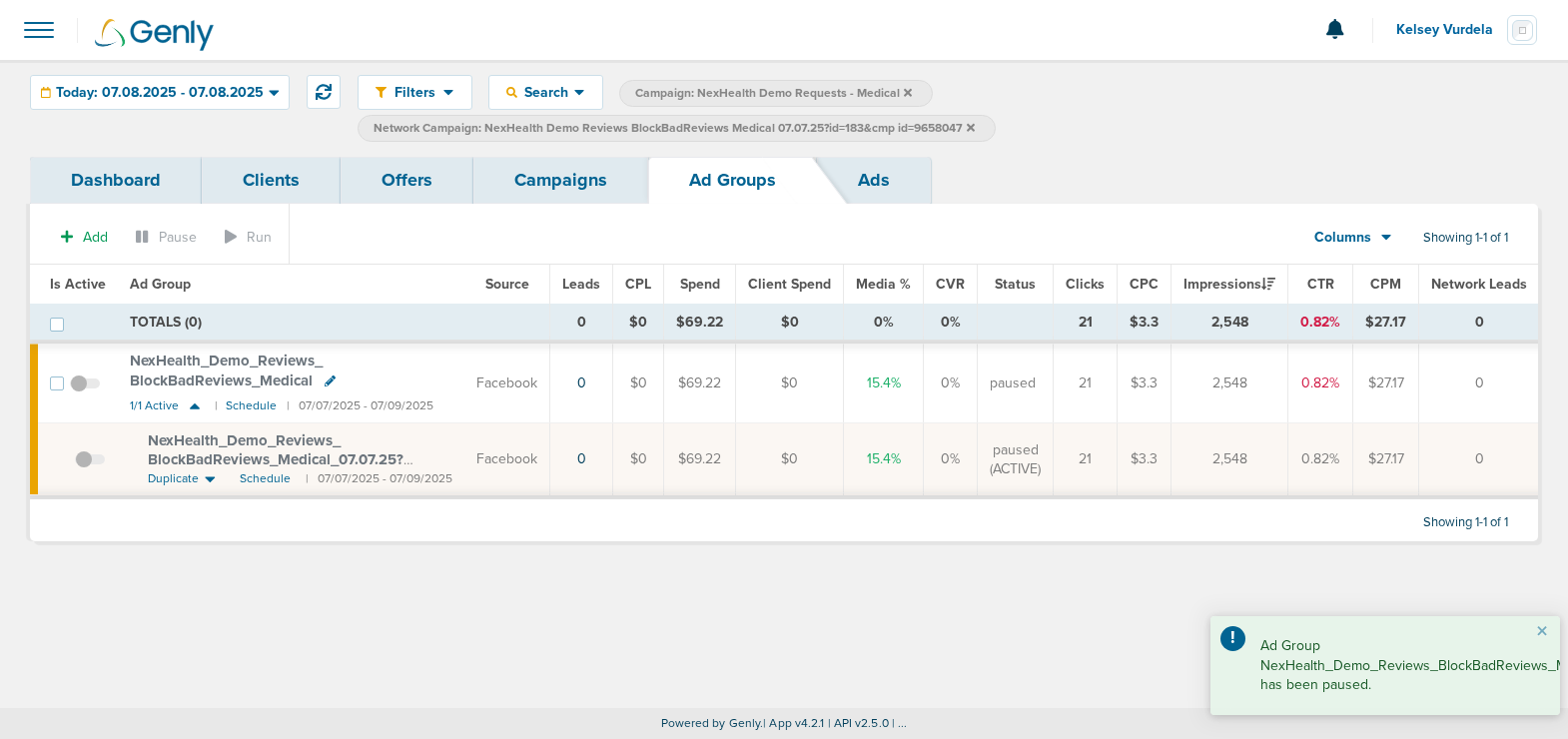 click on "Campaigns" at bounding box center (560, 180) 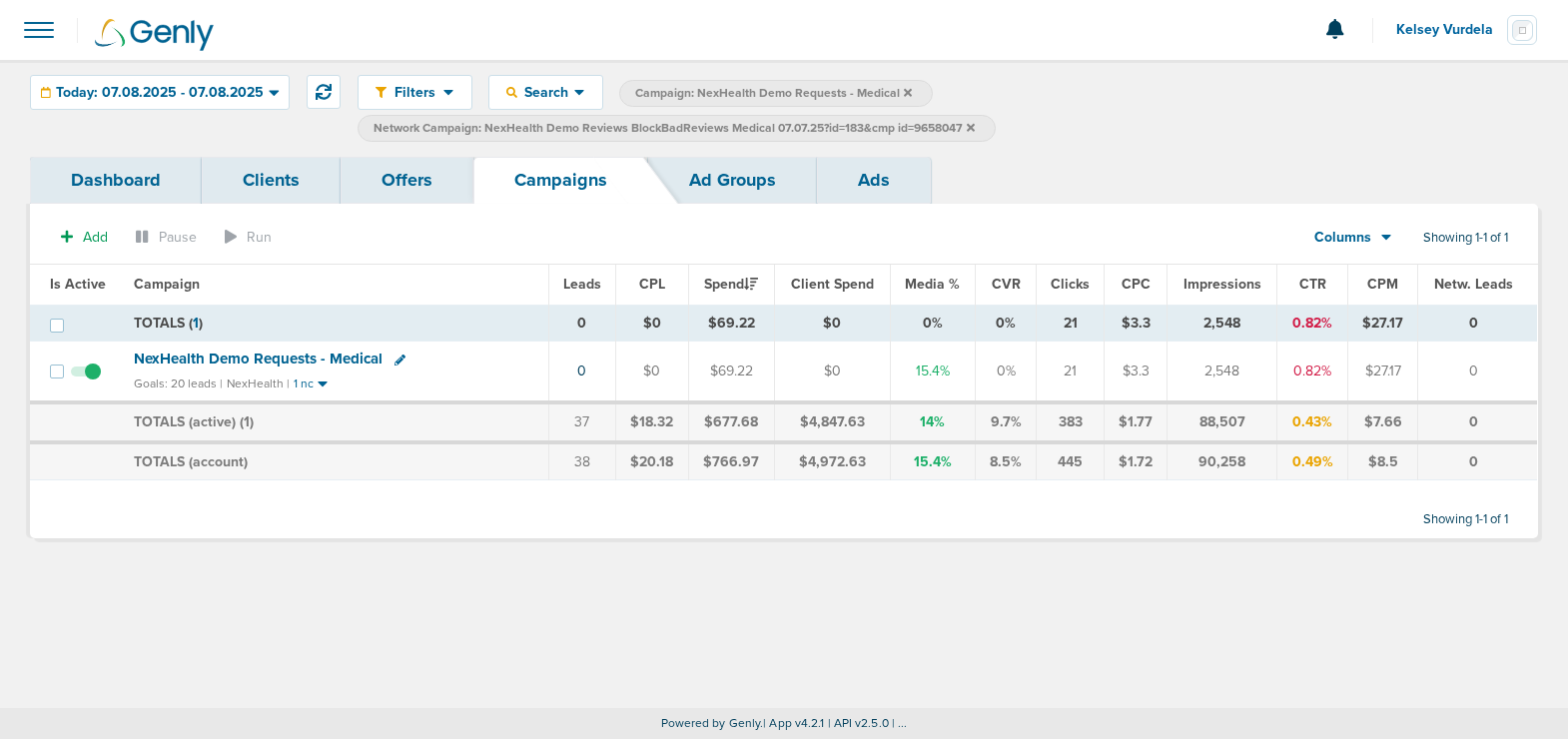 click at bounding box center [908, 93] 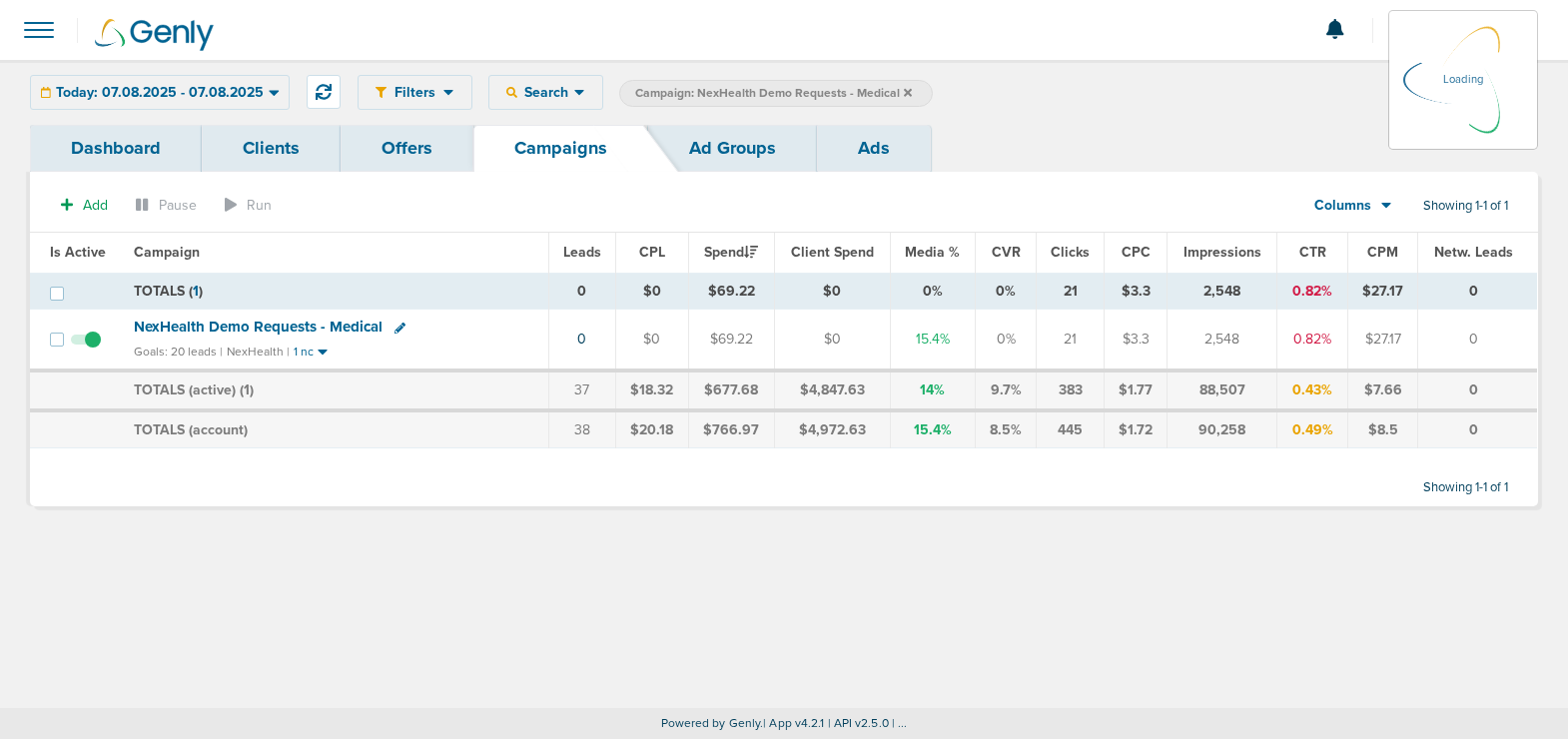 click at bounding box center [908, 93] 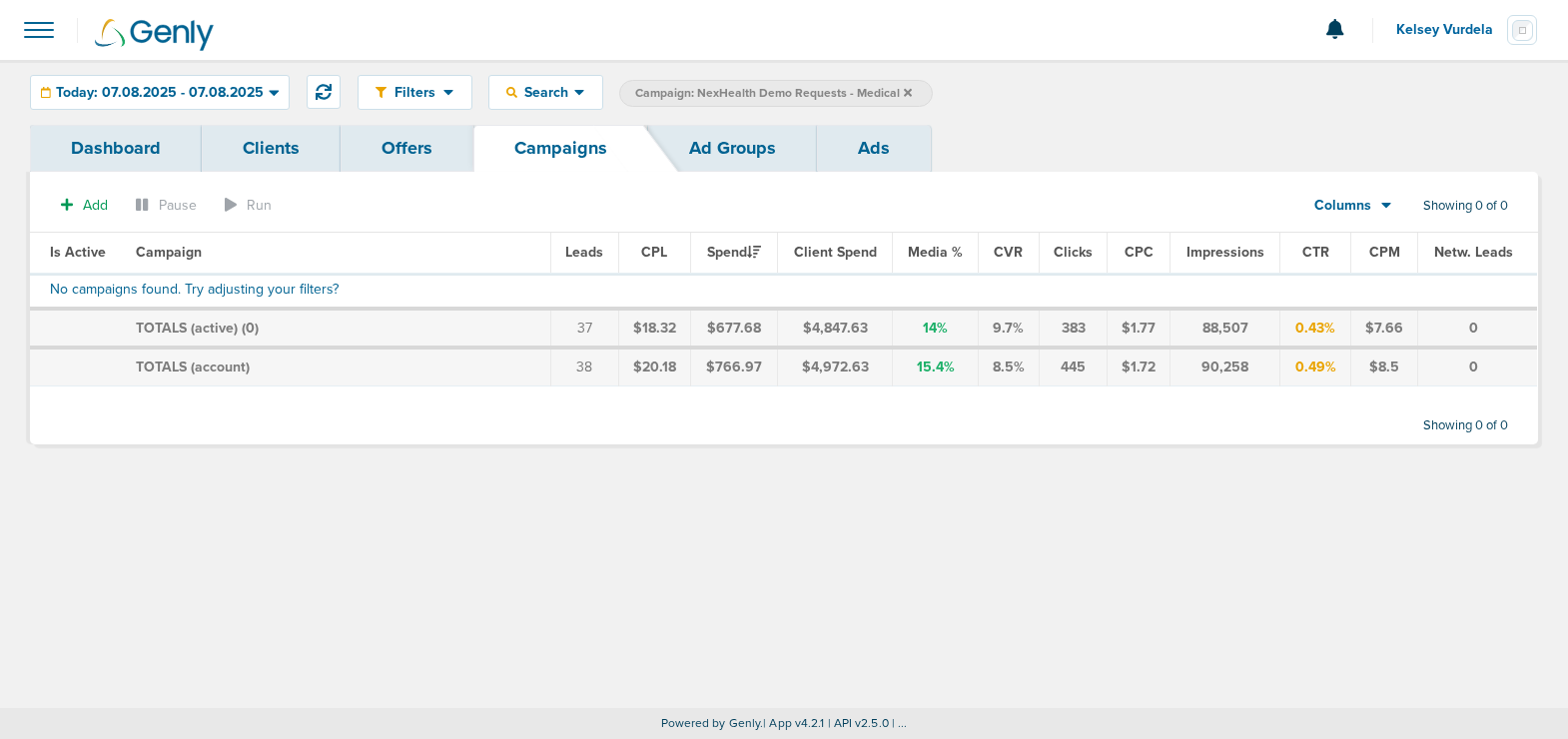 click at bounding box center (908, 93) 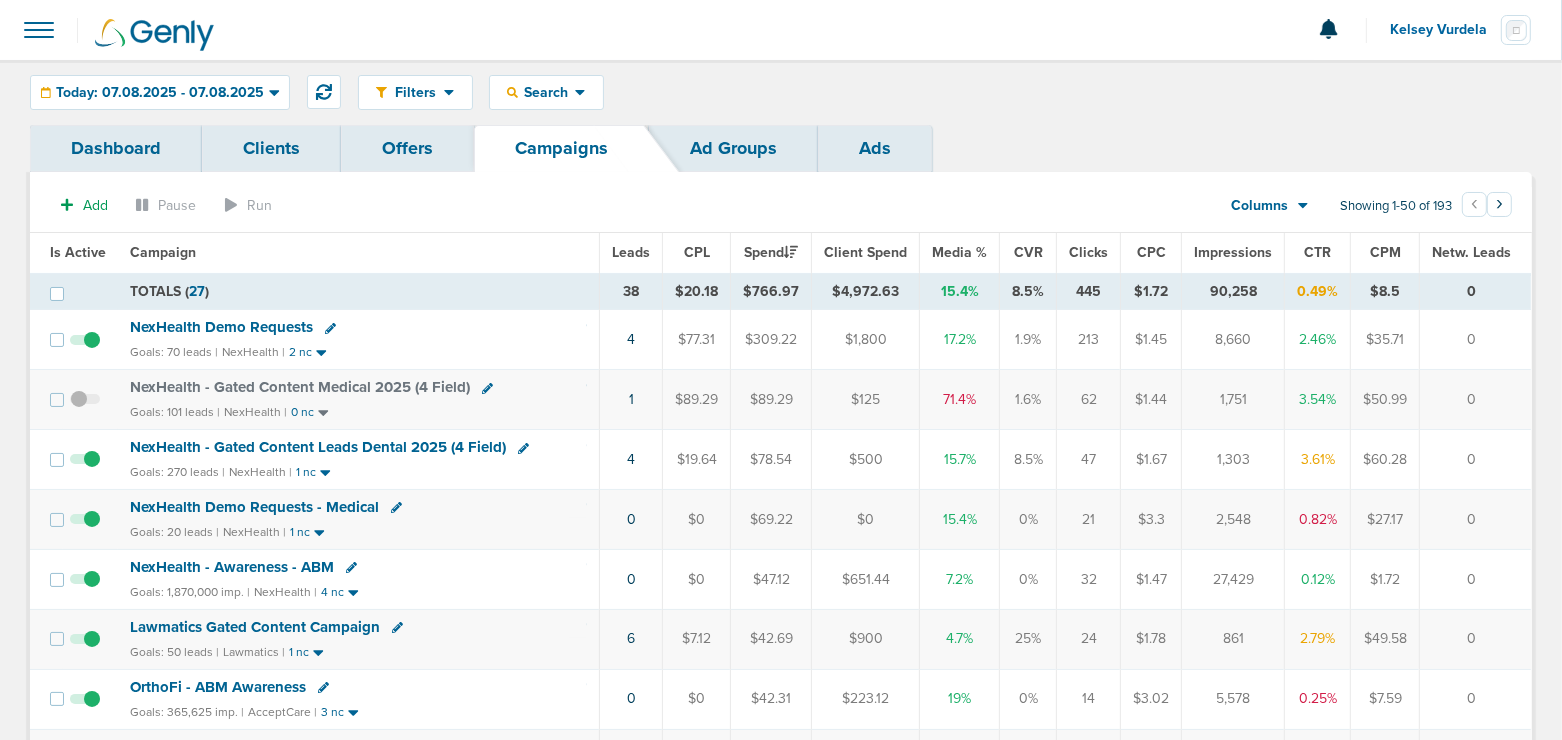 click on "NexHealth - Gated Content Leads Dental 2025 (4 Field)" at bounding box center (221, 327) 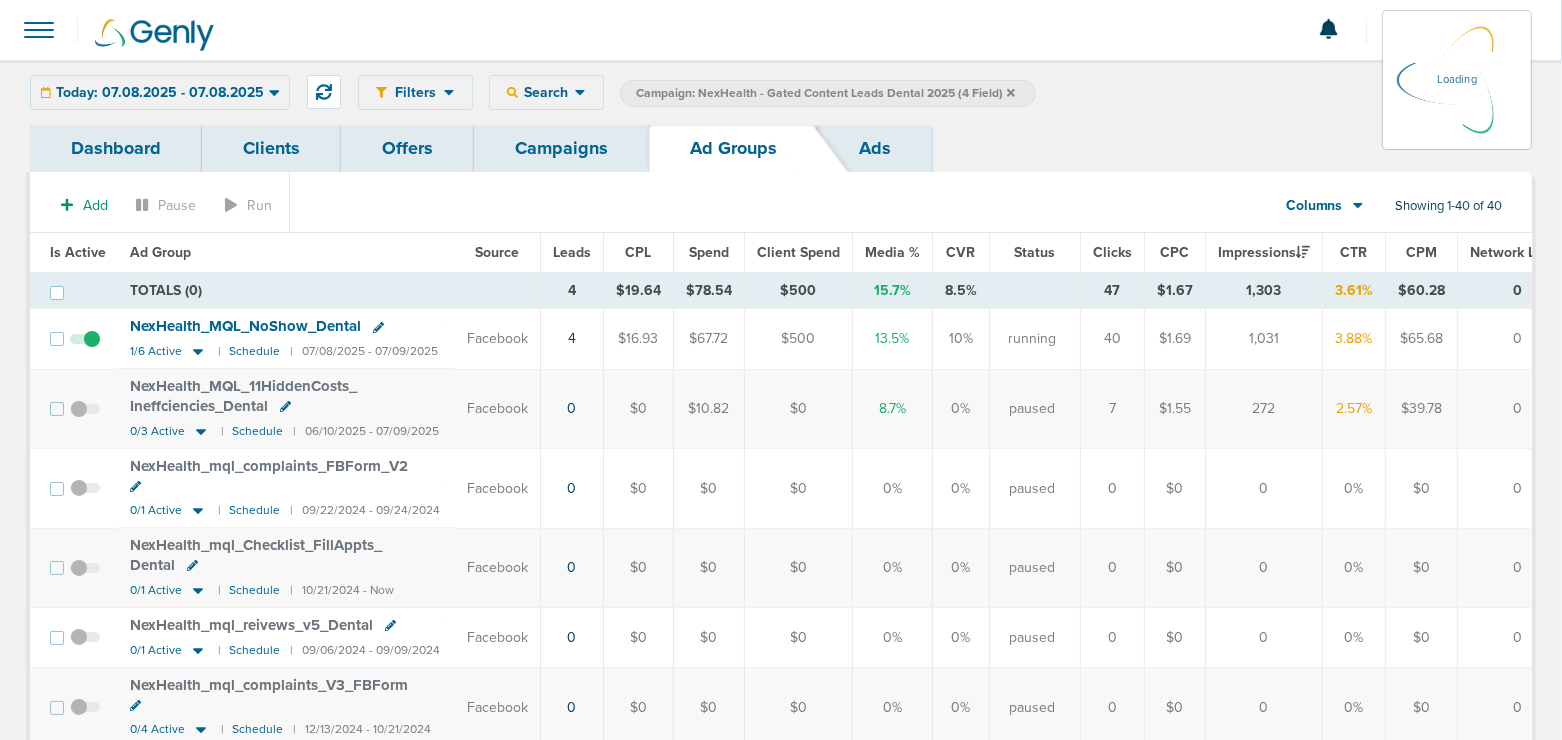scroll, scrollTop: 17, scrollLeft: 0, axis: vertical 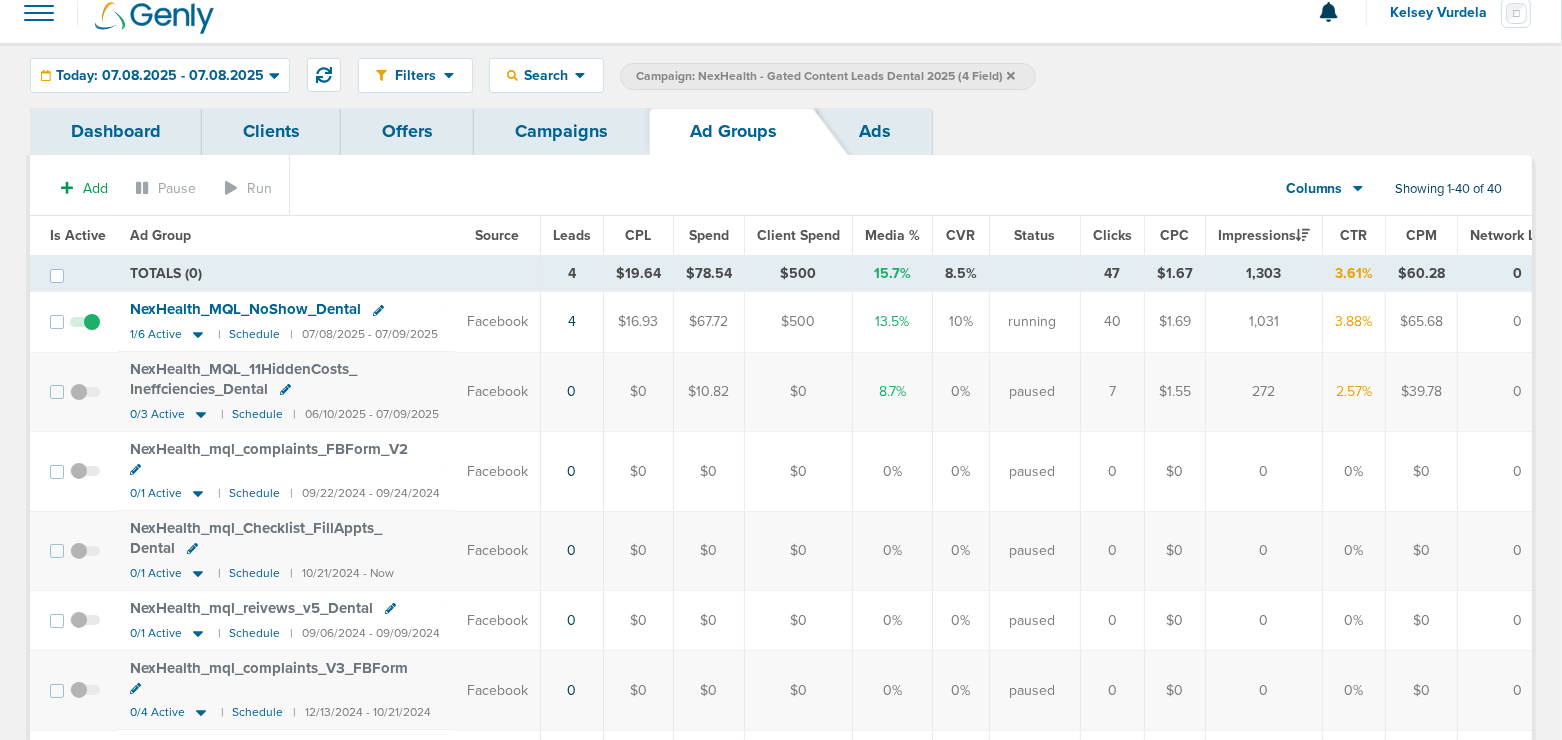 click on "Campaigns" at bounding box center [561, 131] 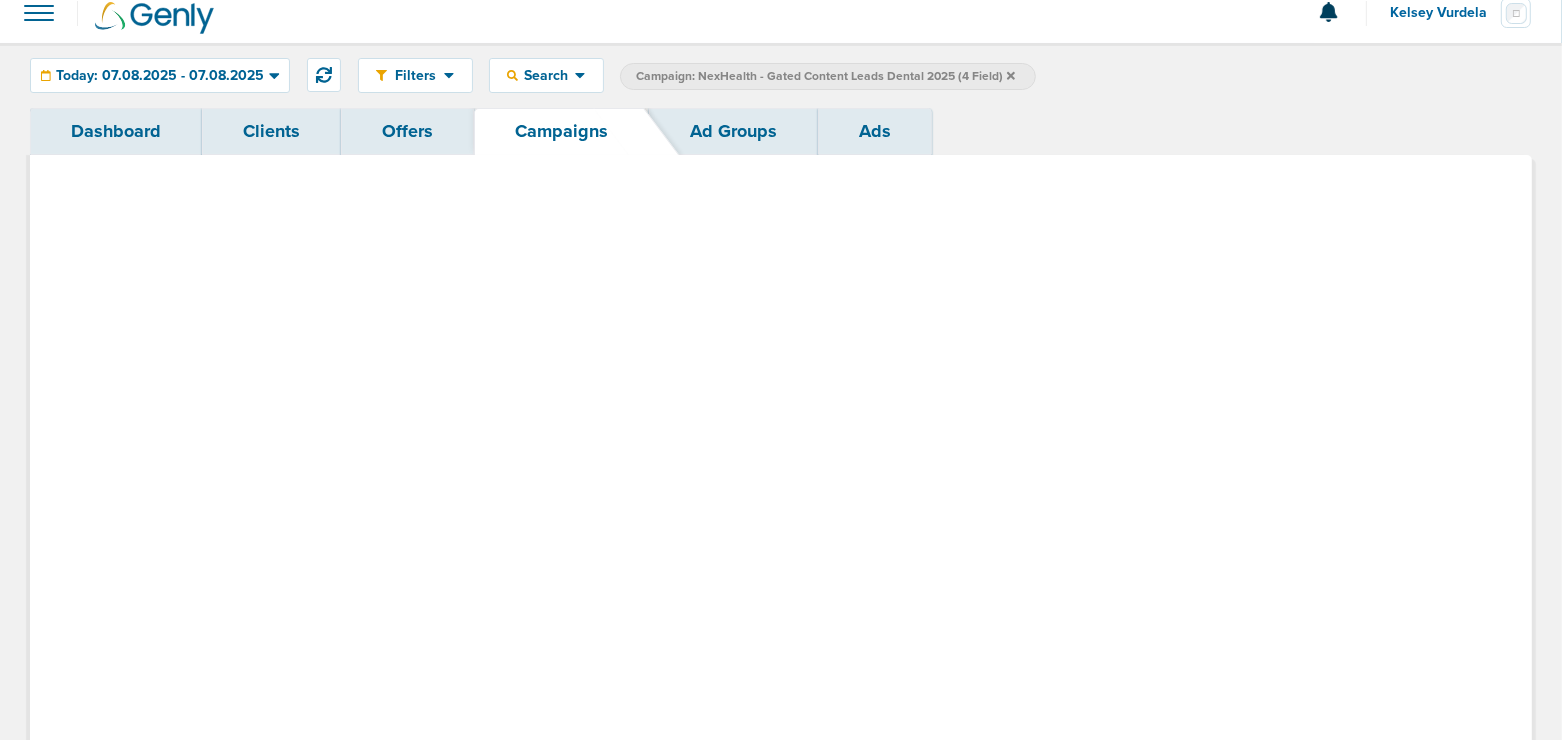 scroll, scrollTop: 0, scrollLeft: 0, axis: both 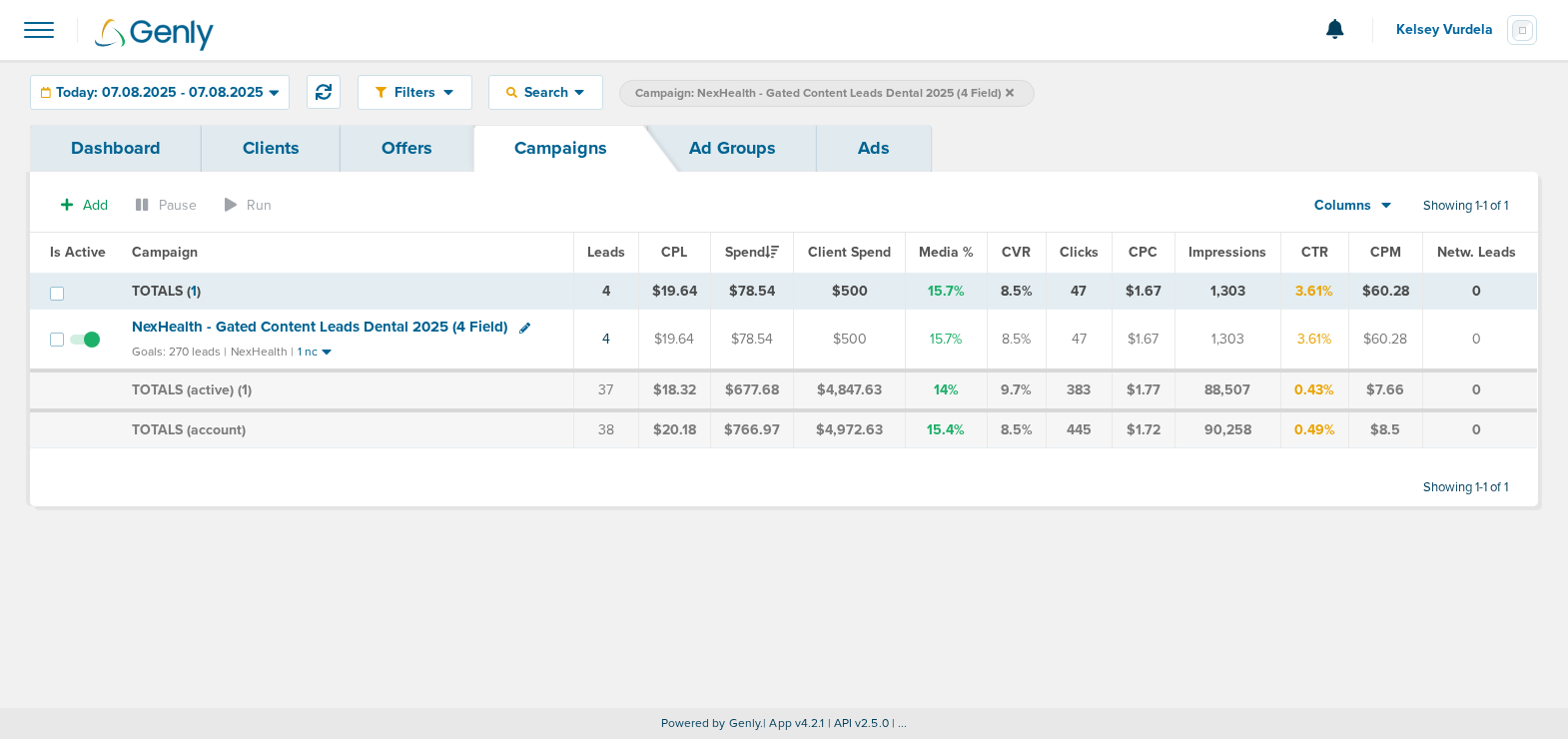 click at bounding box center (1010, 92) 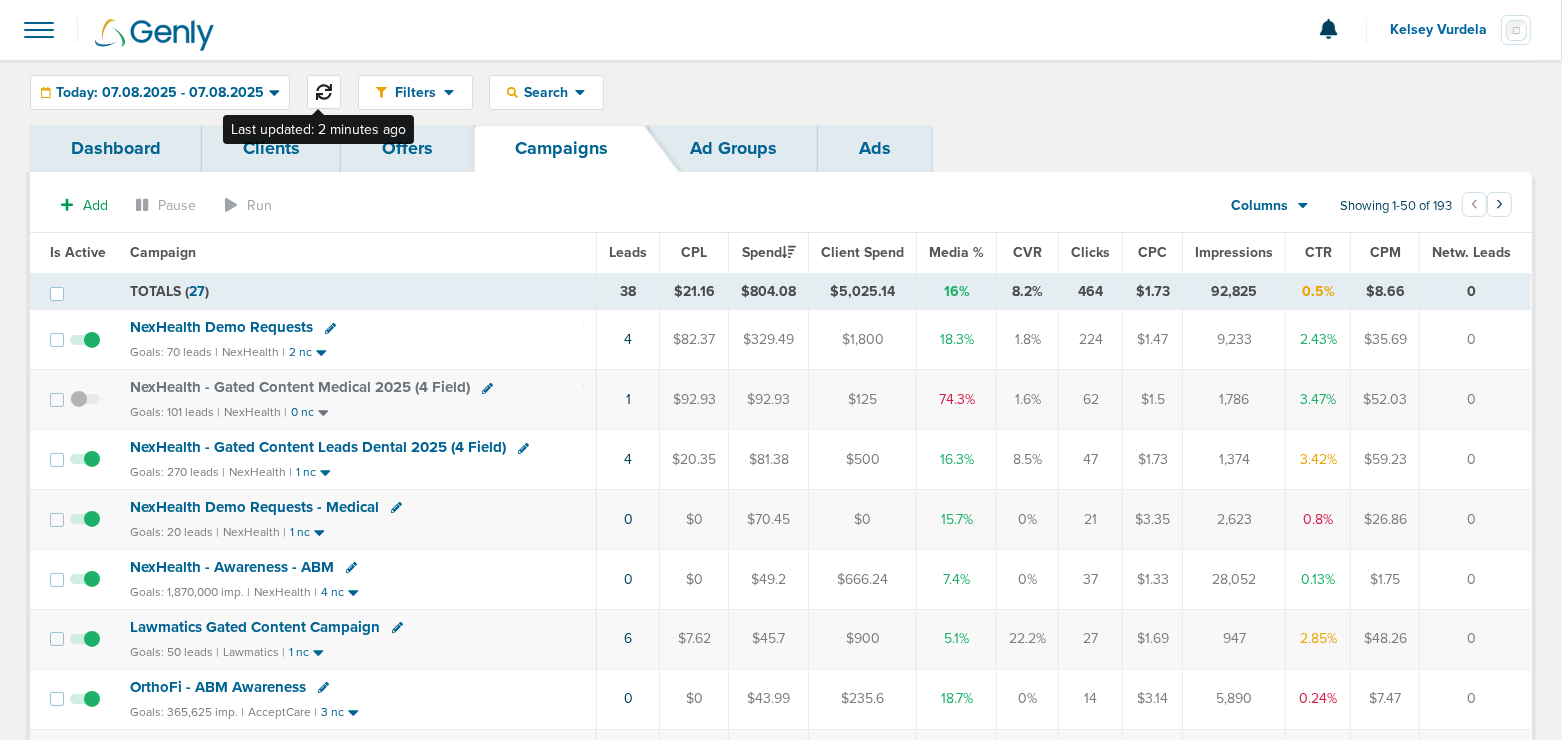 click at bounding box center [324, 92] 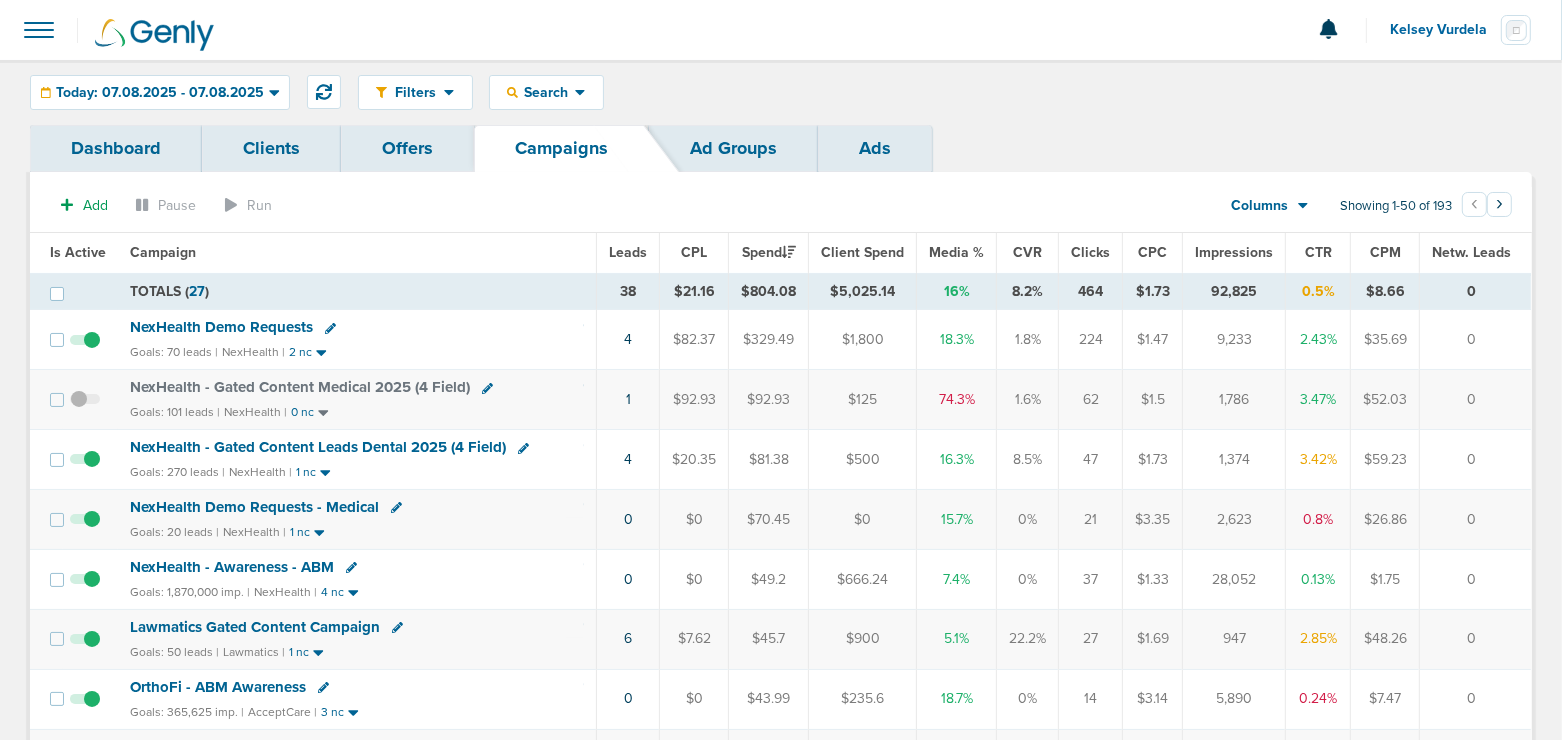 click on "NexHealth Demo Requests" at bounding box center (221, 327) 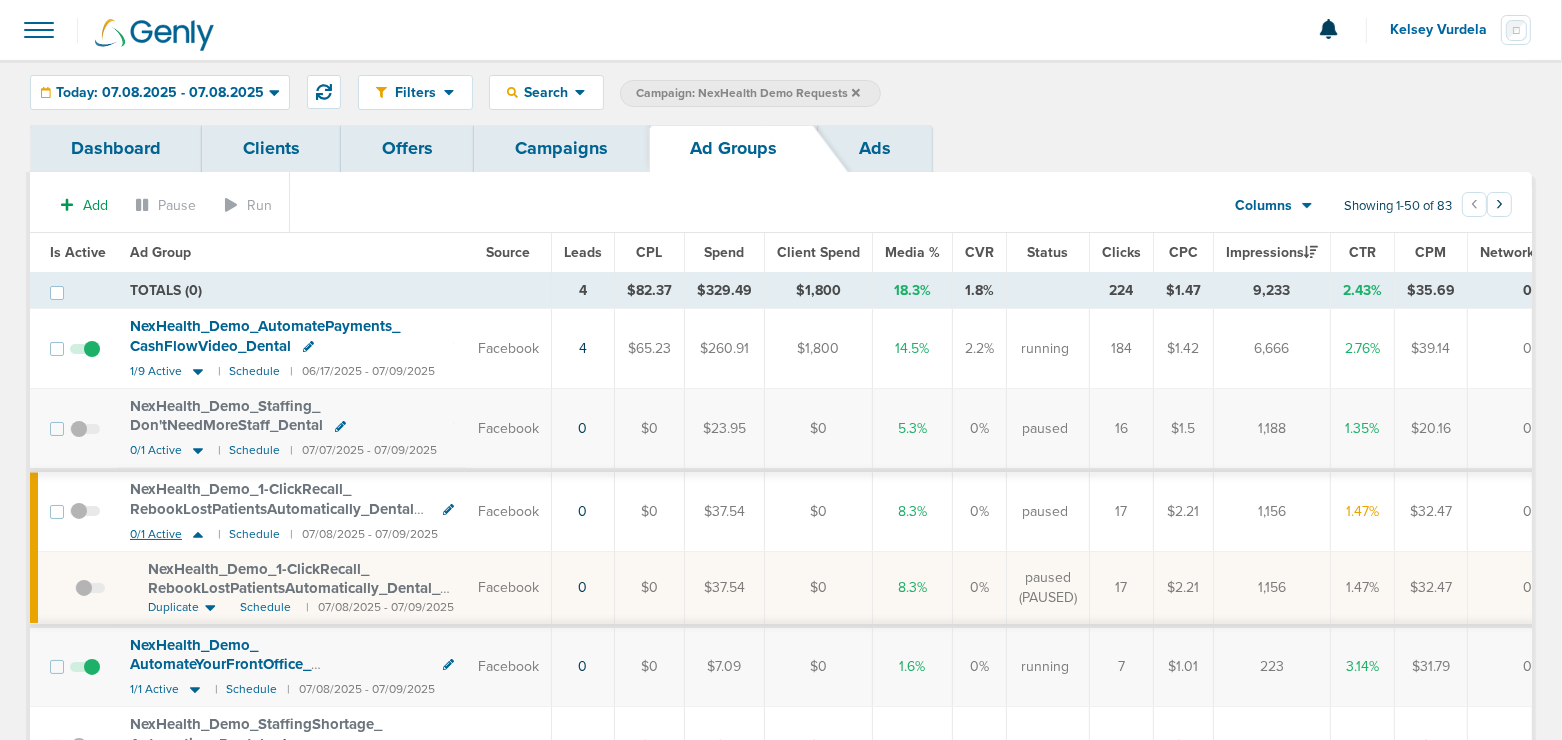click at bounding box center (198, 534) 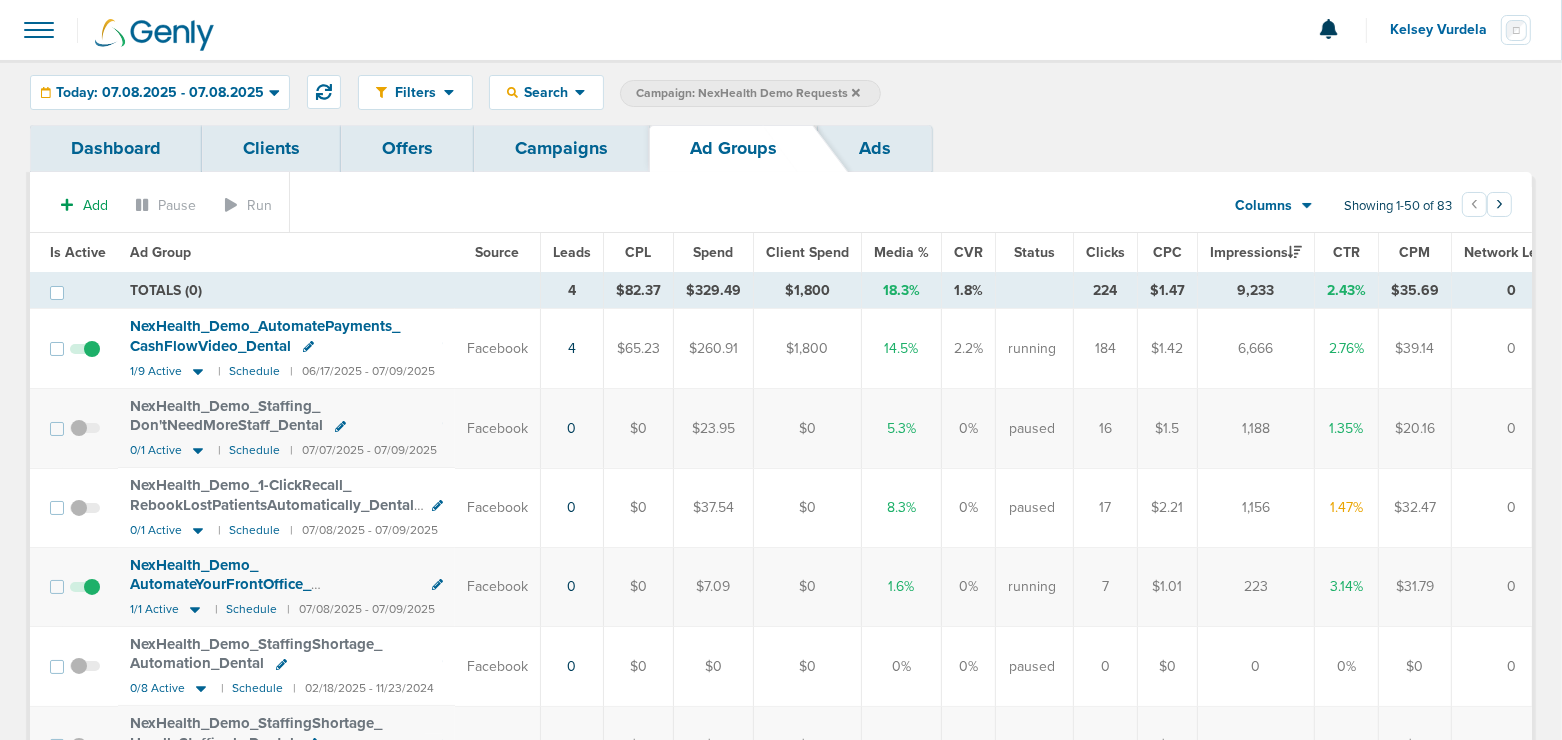 click on "Campaigns" at bounding box center (561, 148) 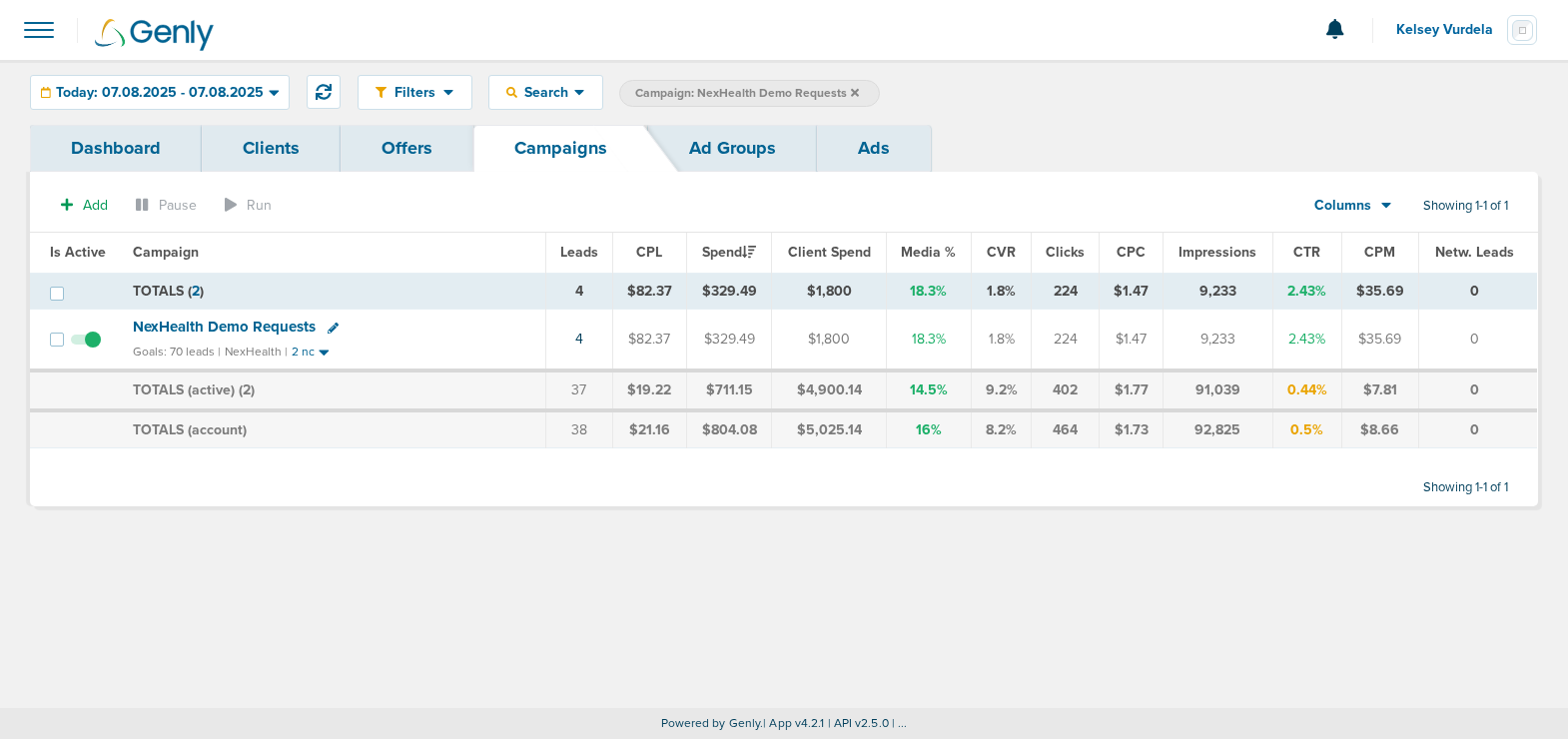 click at bounding box center (855, 92) 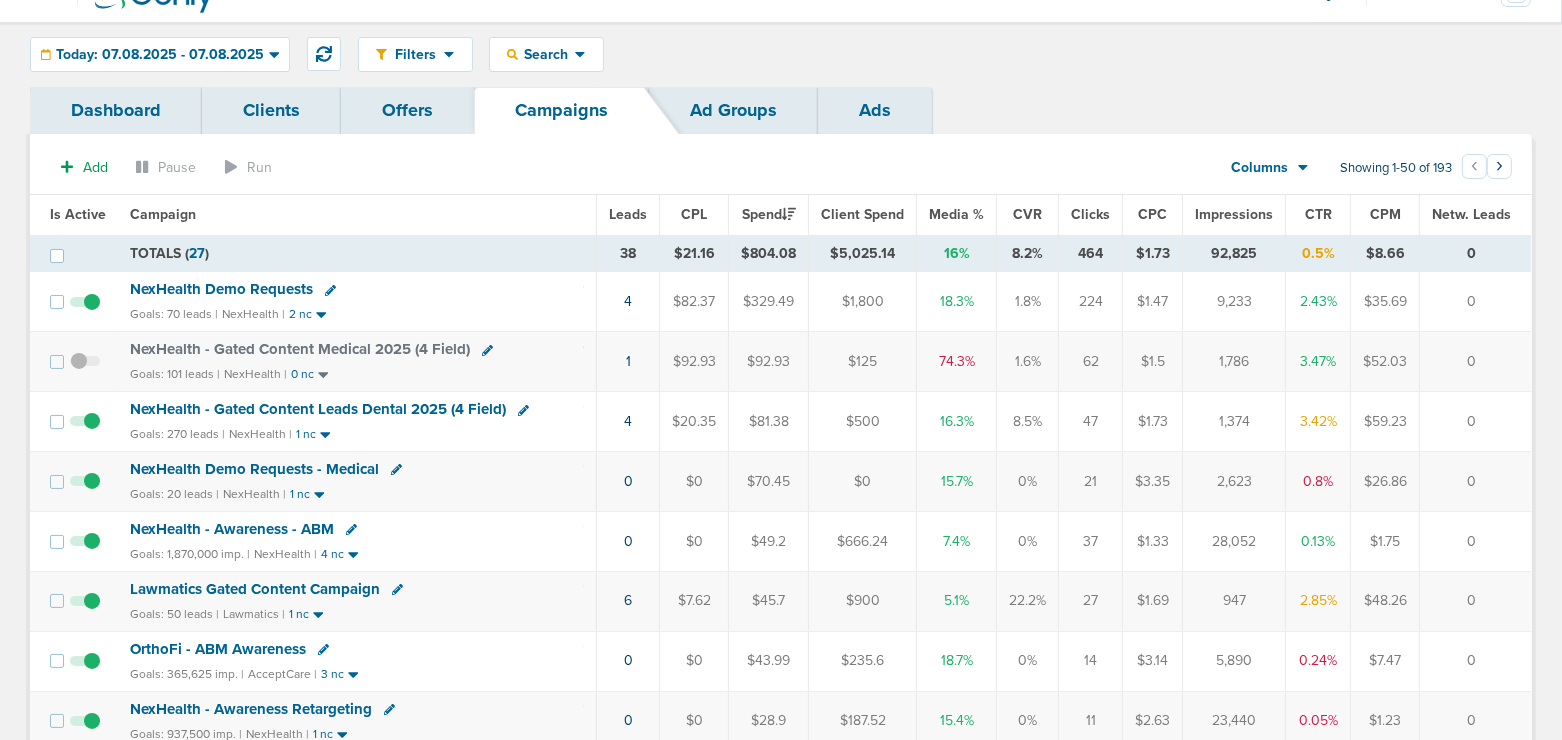 scroll, scrollTop: 44, scrollLeft: 0, axis: vertical 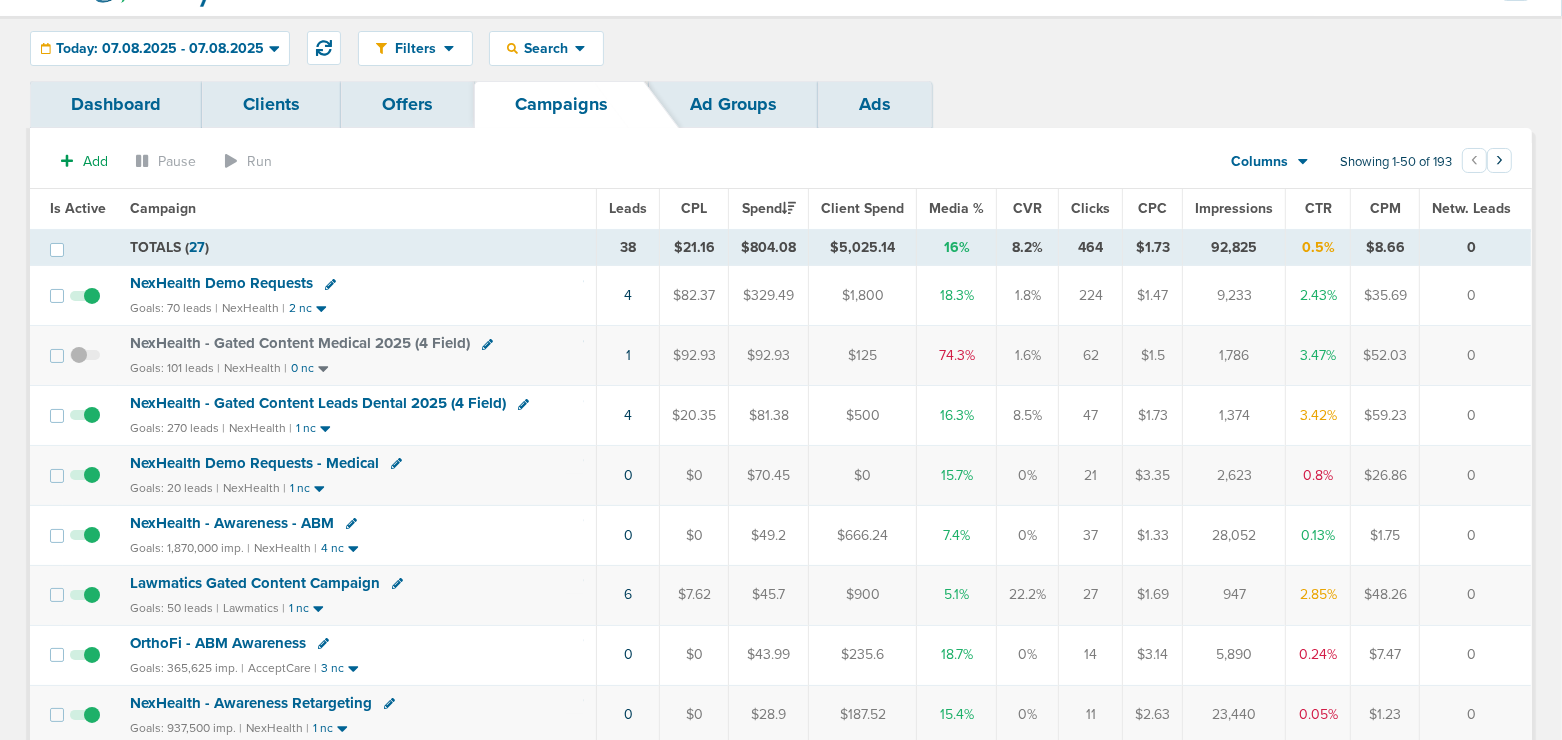 click on "Lawmatics Gated Content Campaign" at bounding box center [300, 343] 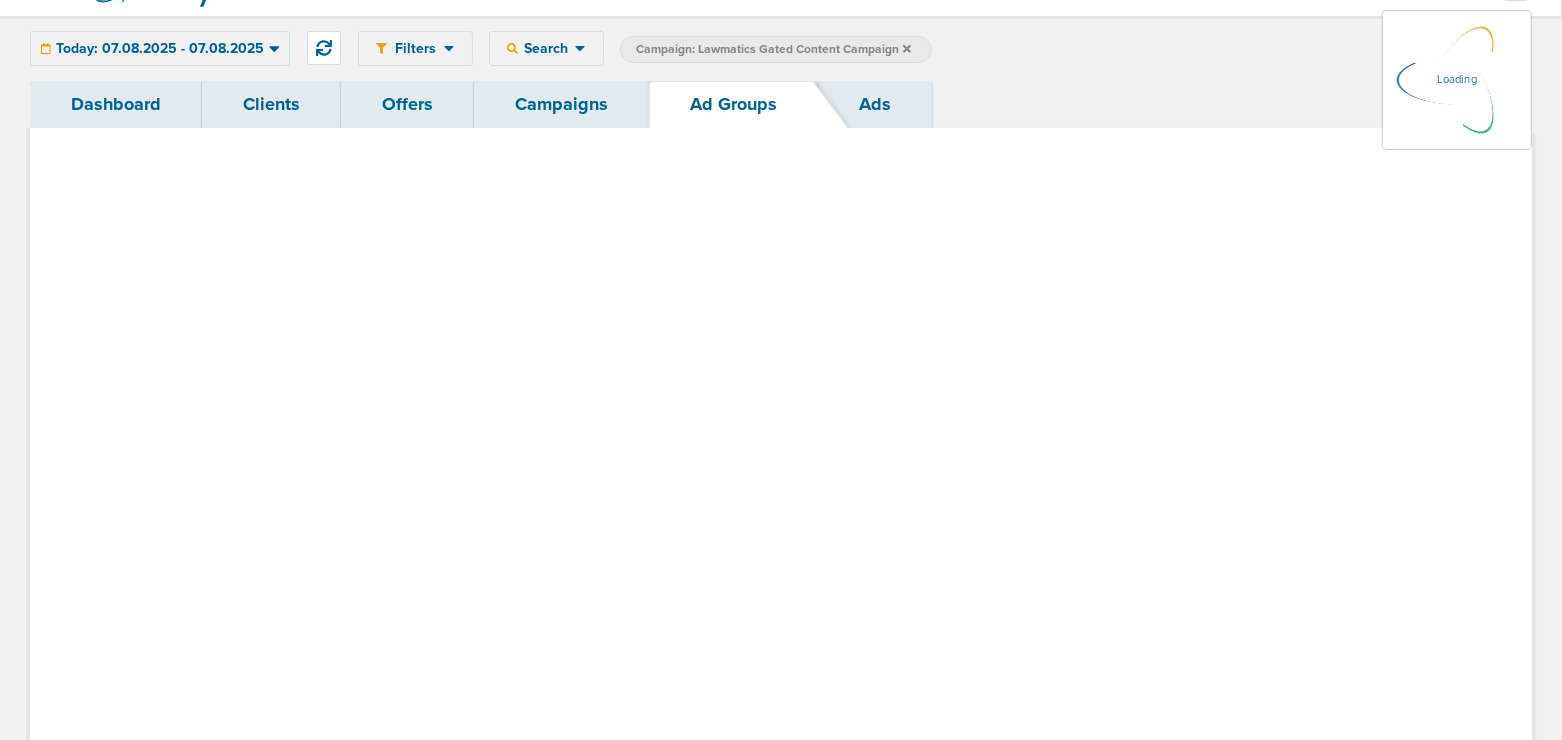 scroll, scrollTop: 0, scrollLeft: 0, axis: both 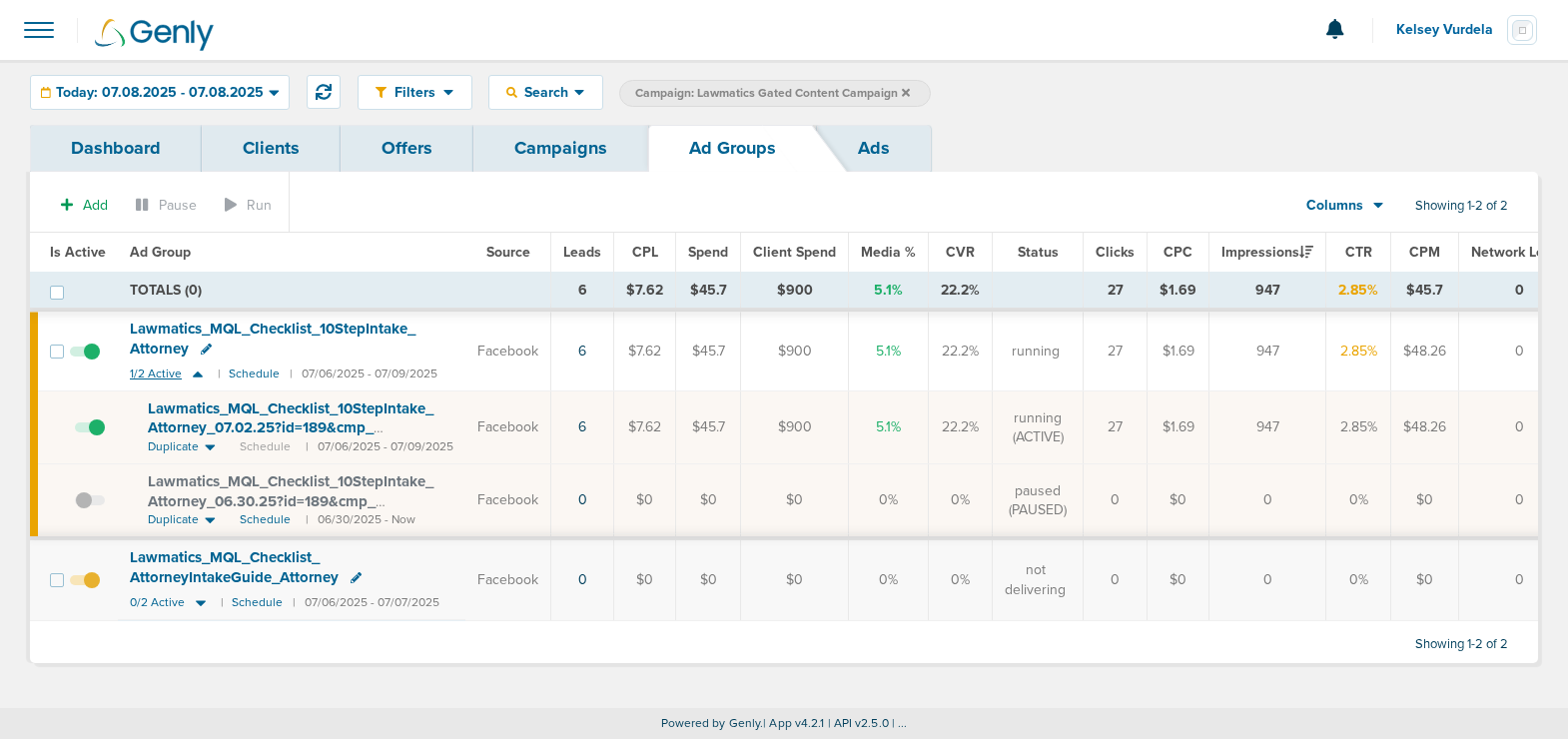 click at bounding box center (198, 373) 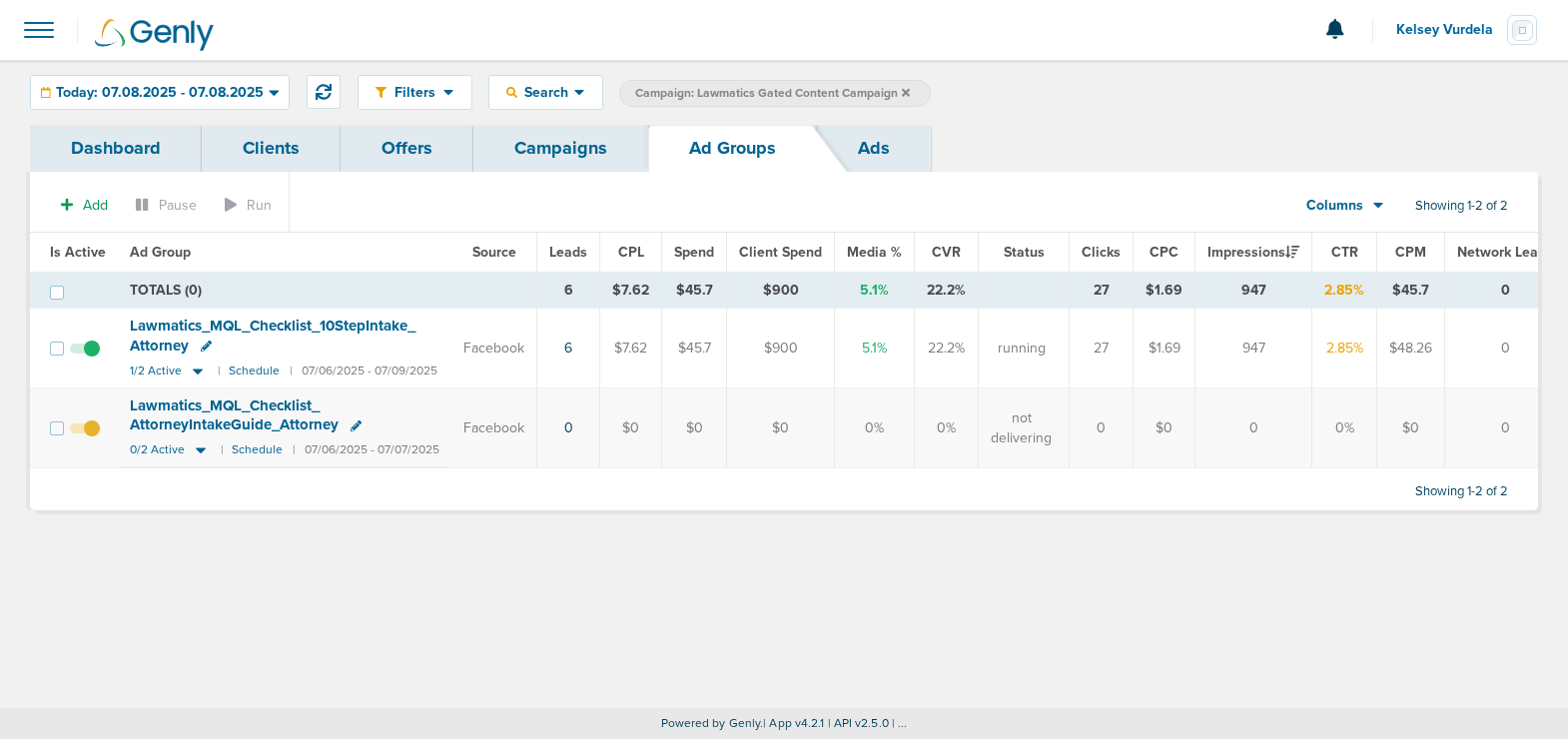 click at bounding box center (85, 438) 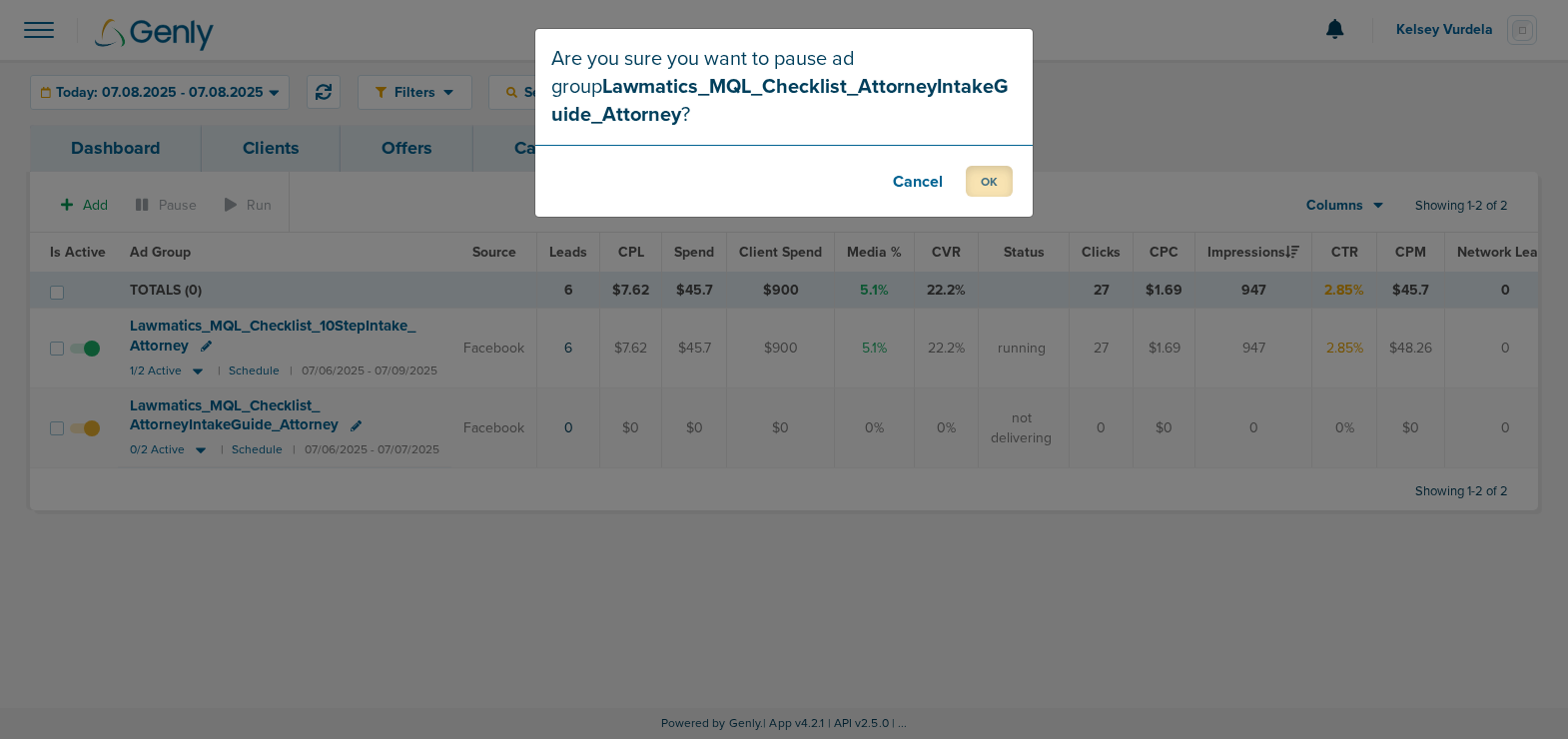 click on "OK" at bounding box center (989, 181) 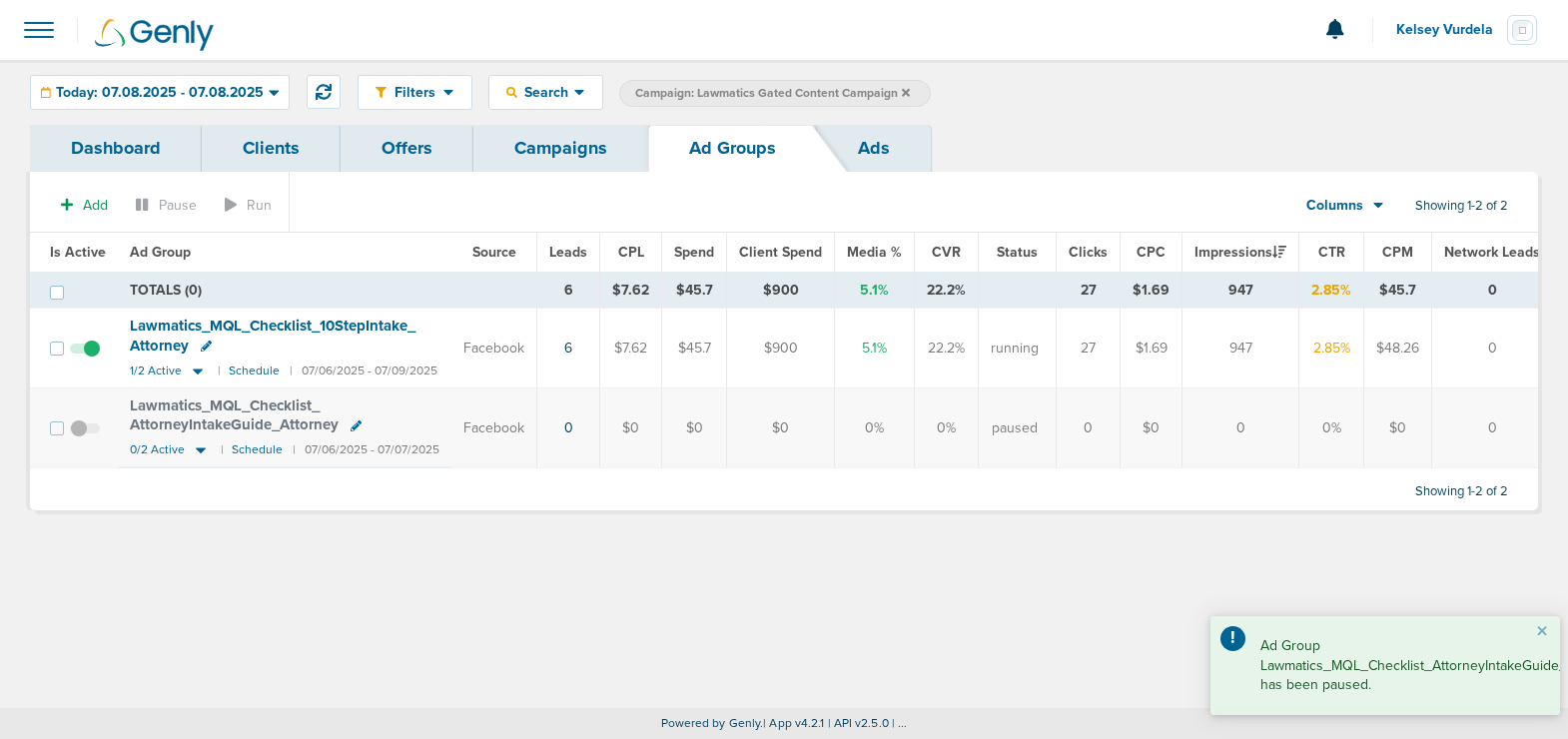 click on "Campaigns" at bounding box center [560, 148] 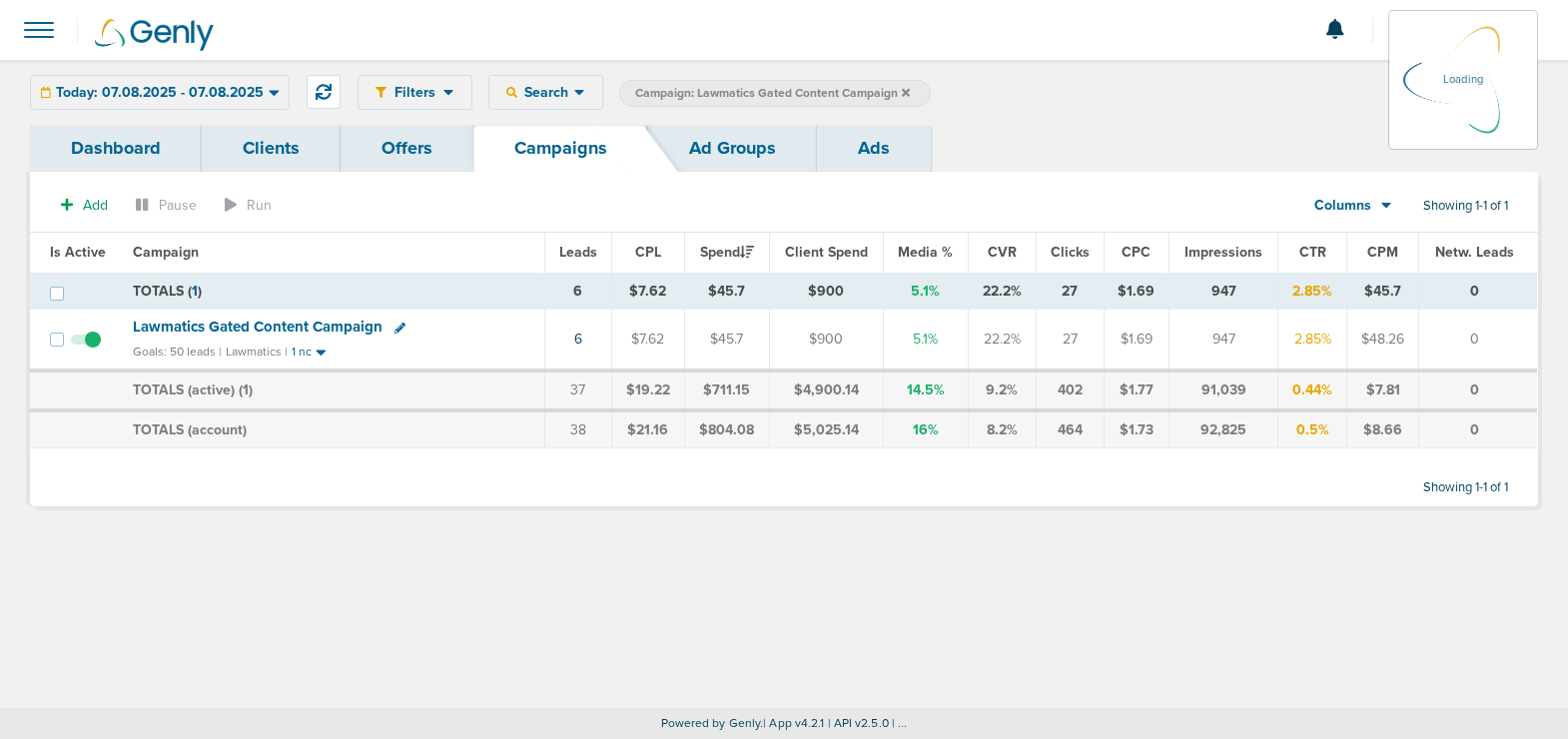 click on "Campaign: Lawmatics Gated Content Campaign" at bounding box center [772, 93] 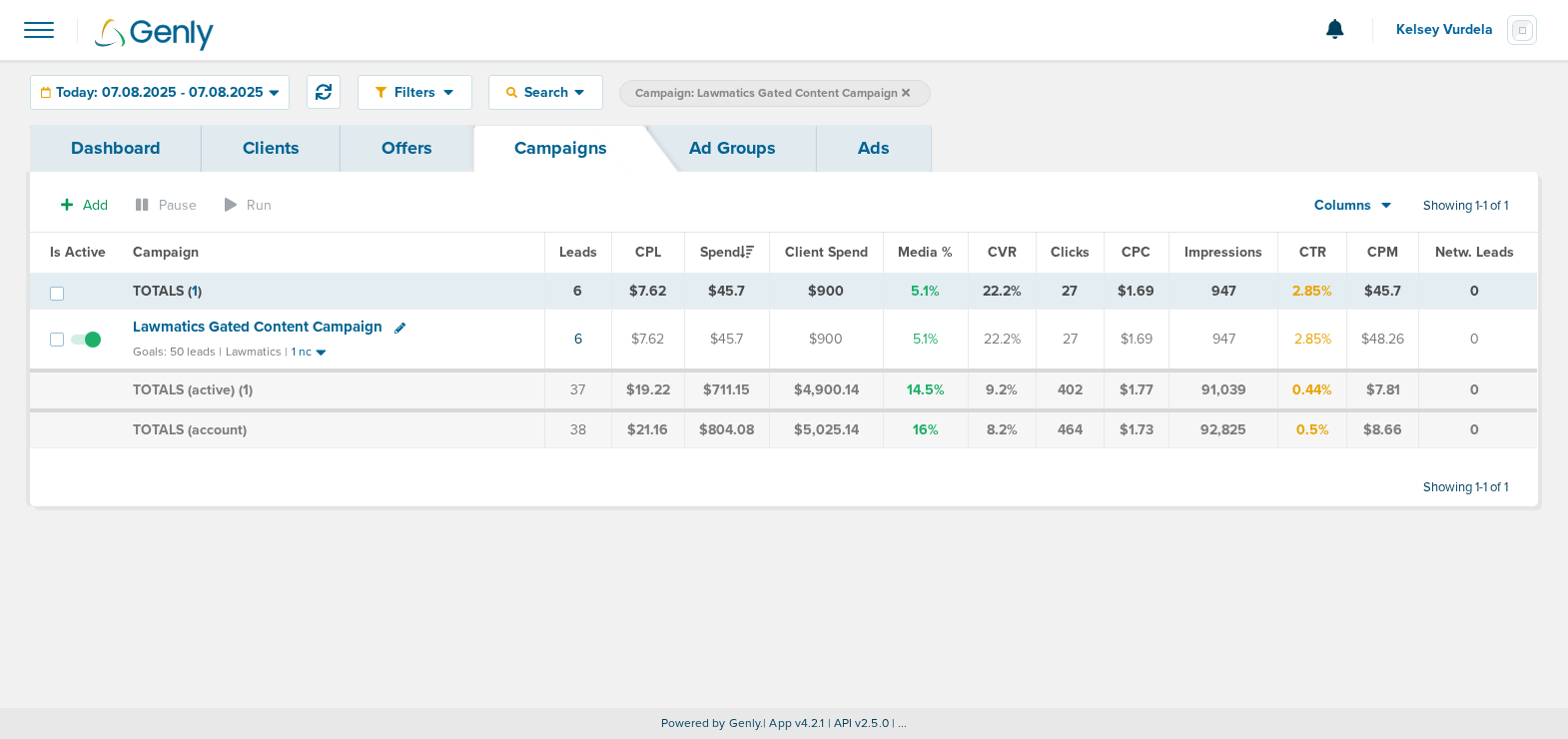 click at bounding box center [906, 92] 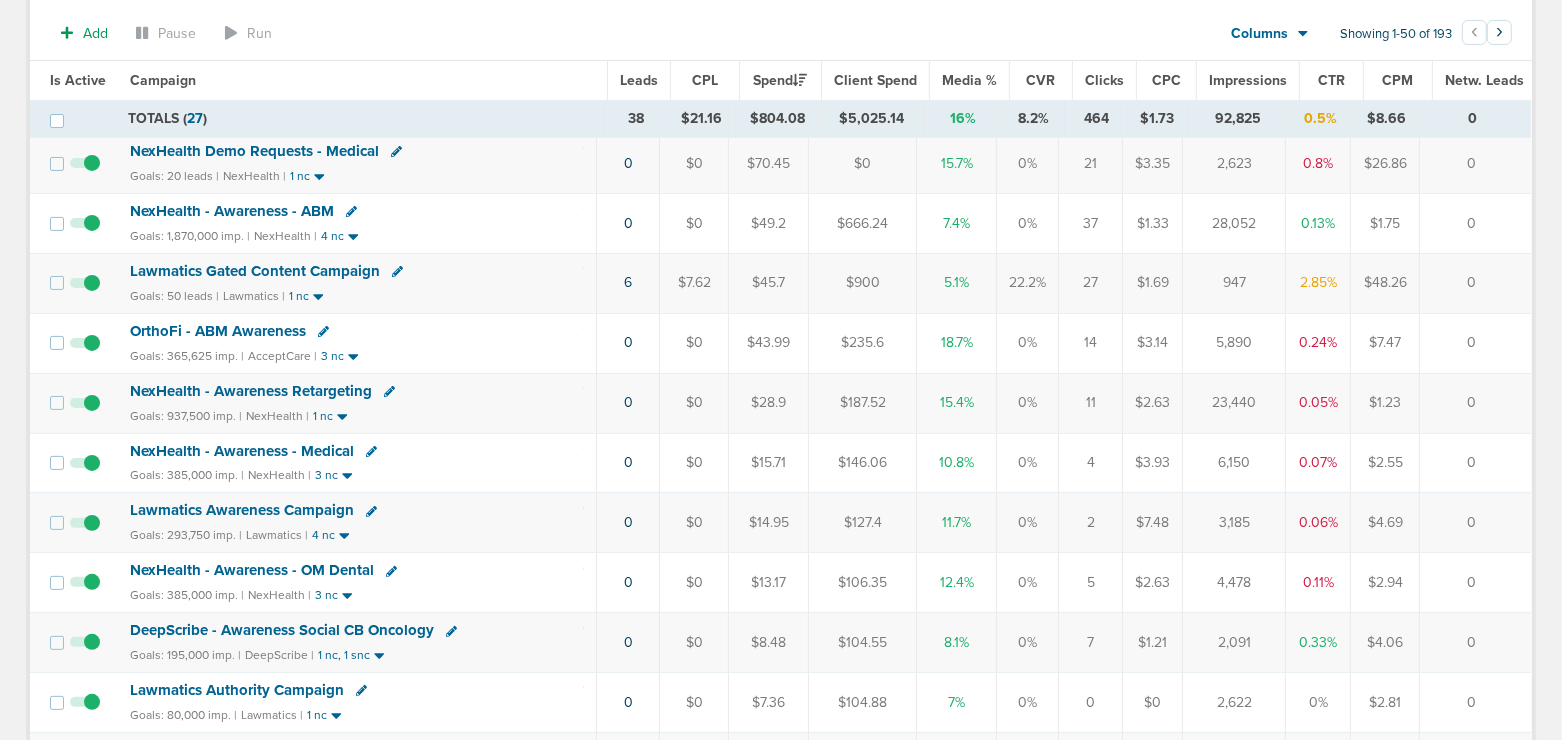 scroll, scrollTop: 0, scrollLeft: 0, axis: both 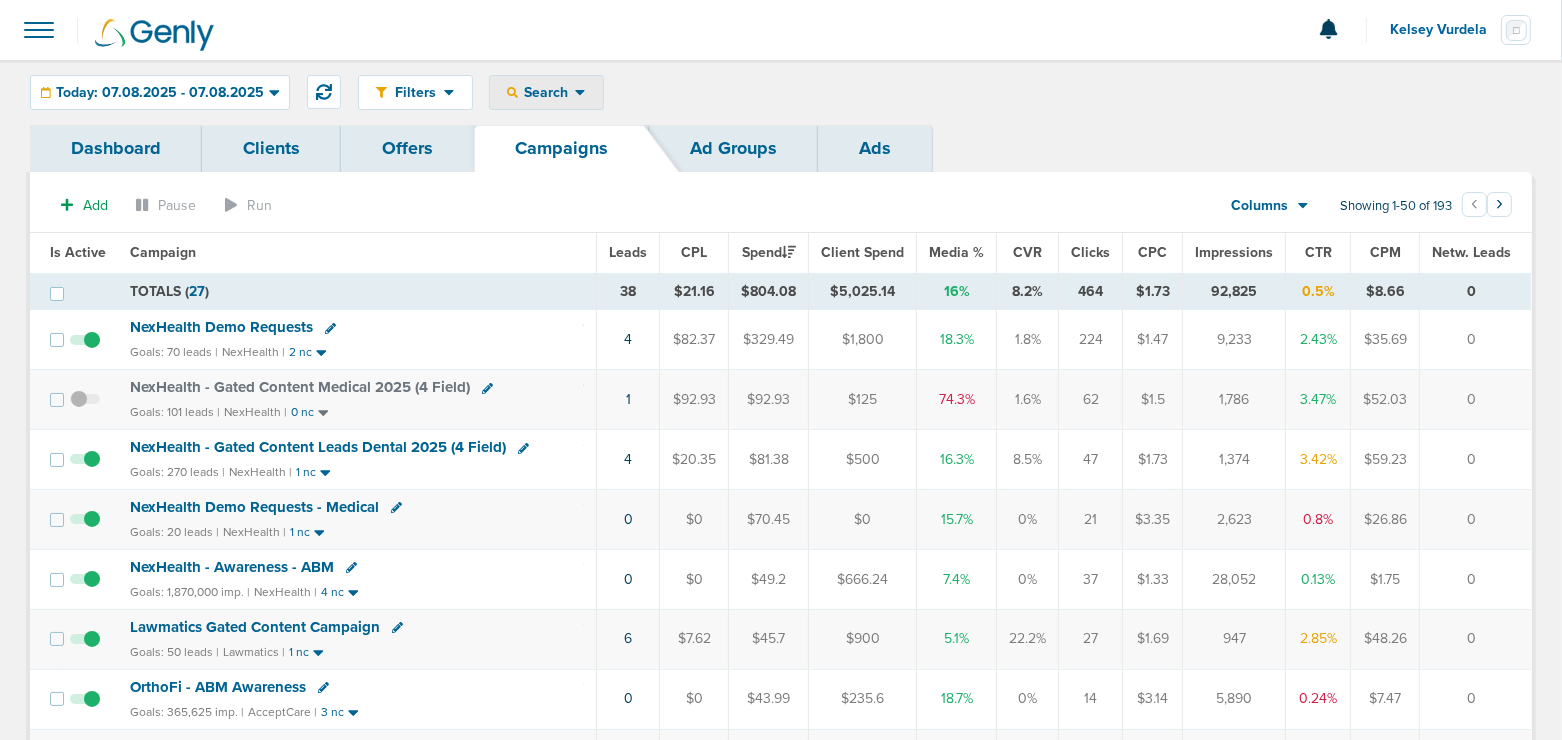 drag, startPoint x: 544, startPoint y: 99, endPoint x: 540, endPoint y: 152, distance: 53.15073 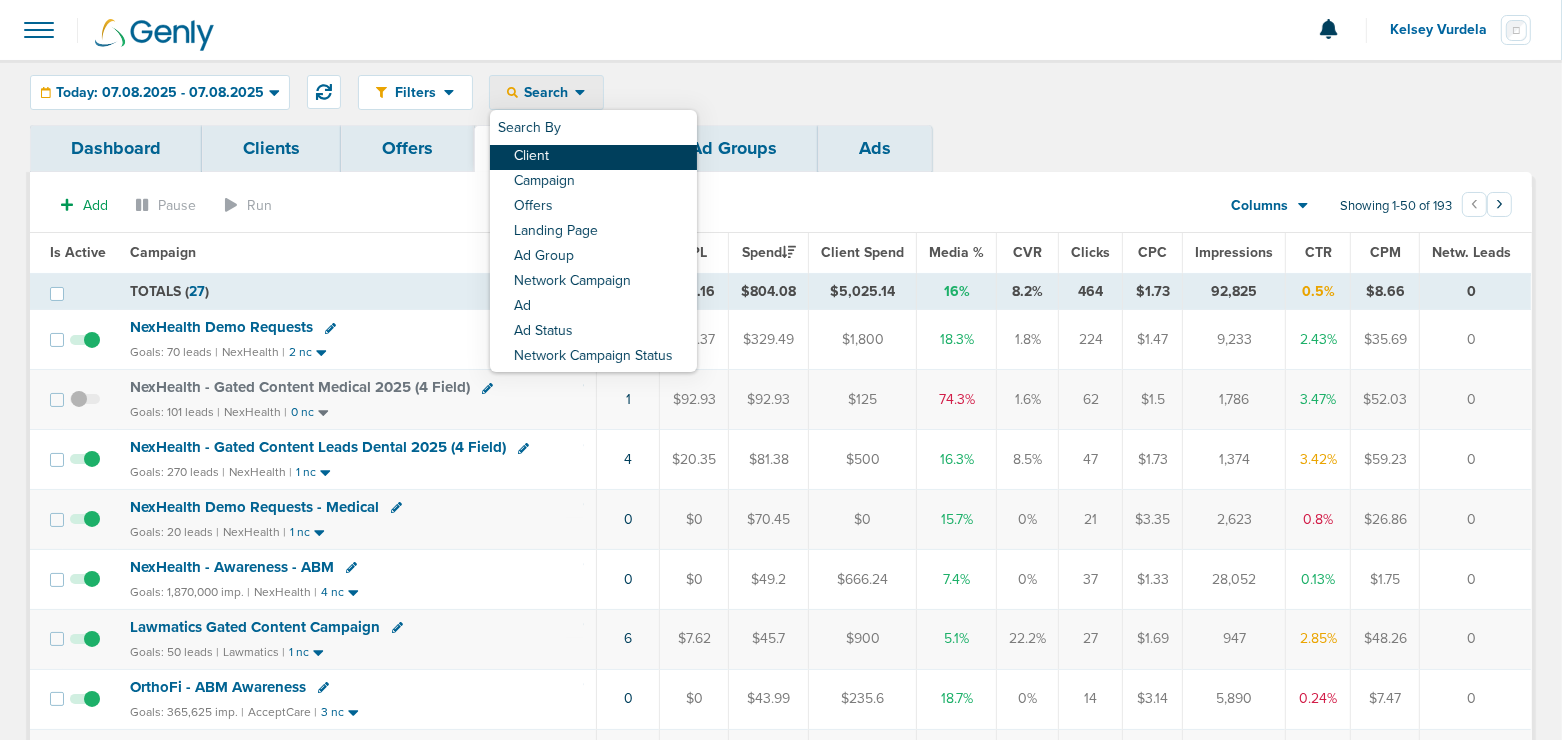 click on "Client" at bounding box center [593, 157] 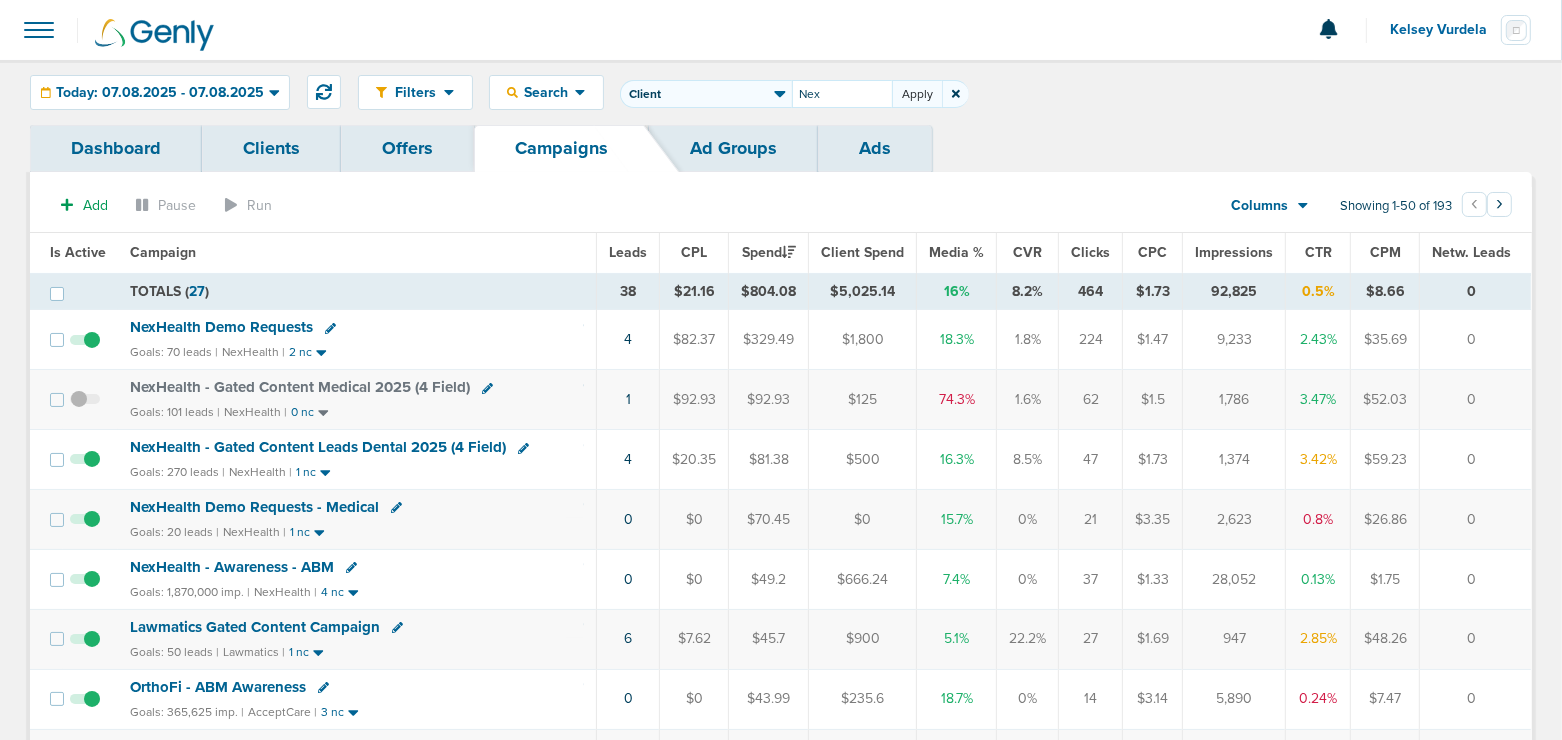 type on "Nex" 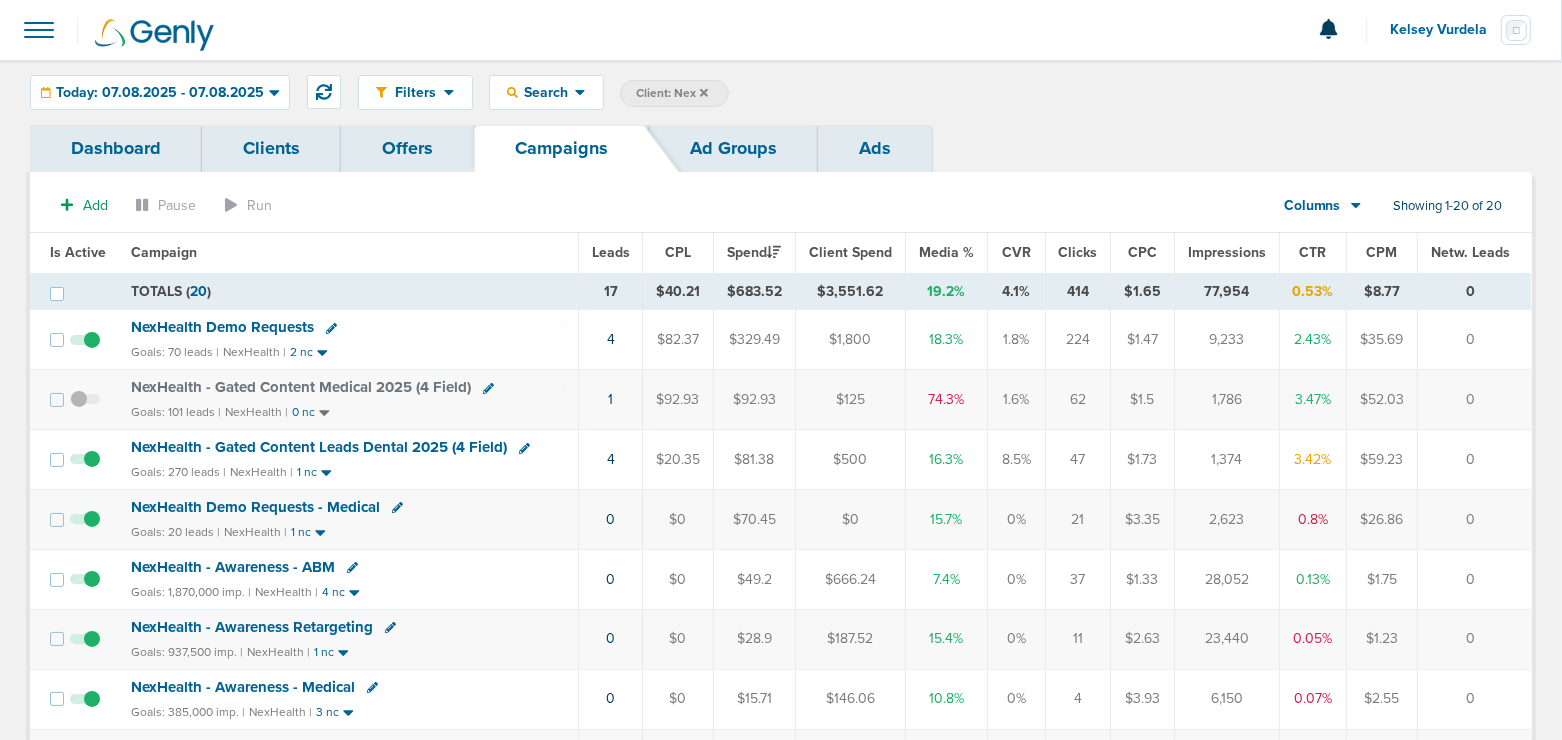 scroll, scrollTop: 365, scrollLeft: 0, axis: vertical 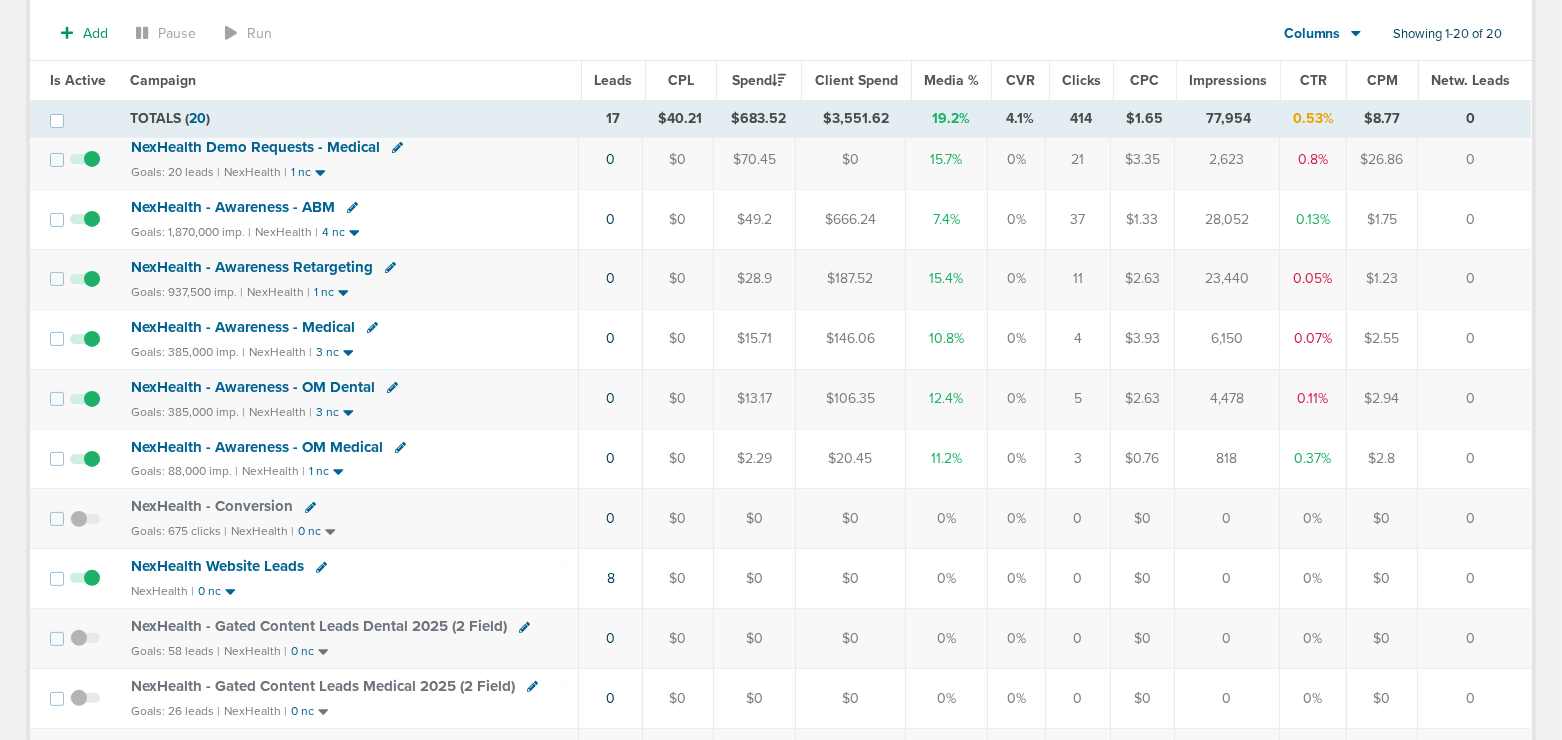 click on "NexHealth - Awareness Retargeting" at bounding box center [301, 27] 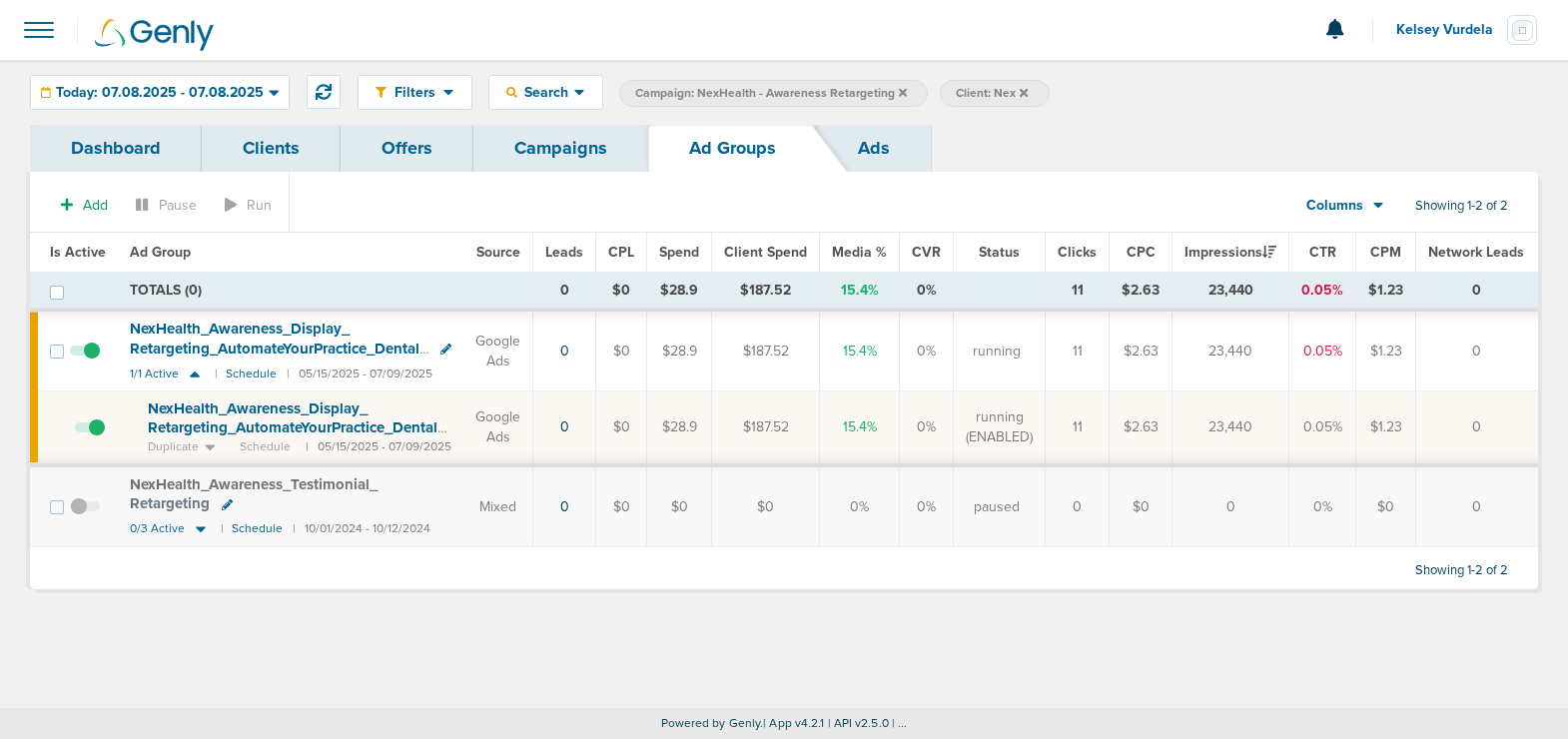 drag, startPoint x: 575, startPoint y: 159, endPoint x: 622, endPoint y: 151, distance: 47.67599 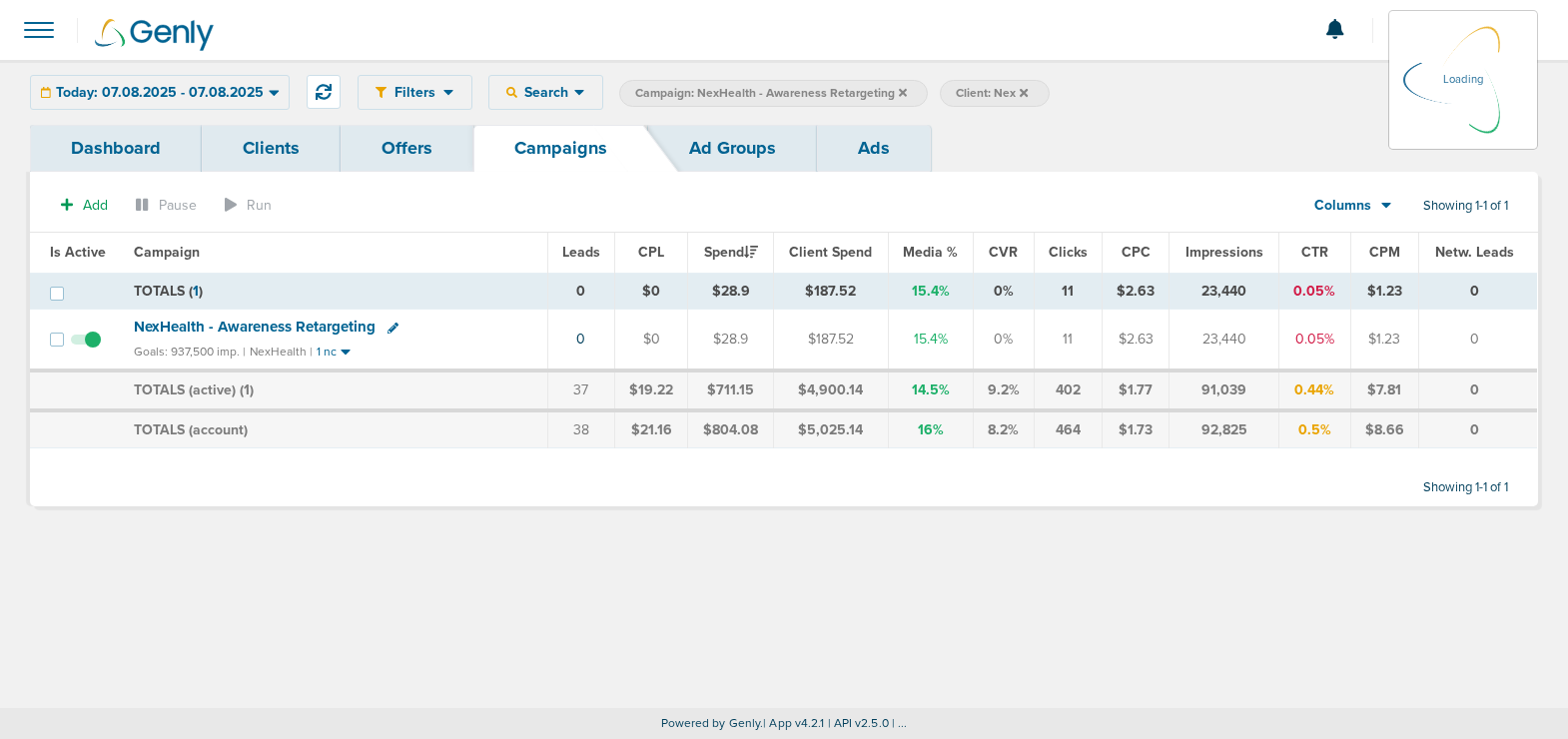 click at bounding box center (903, 93) 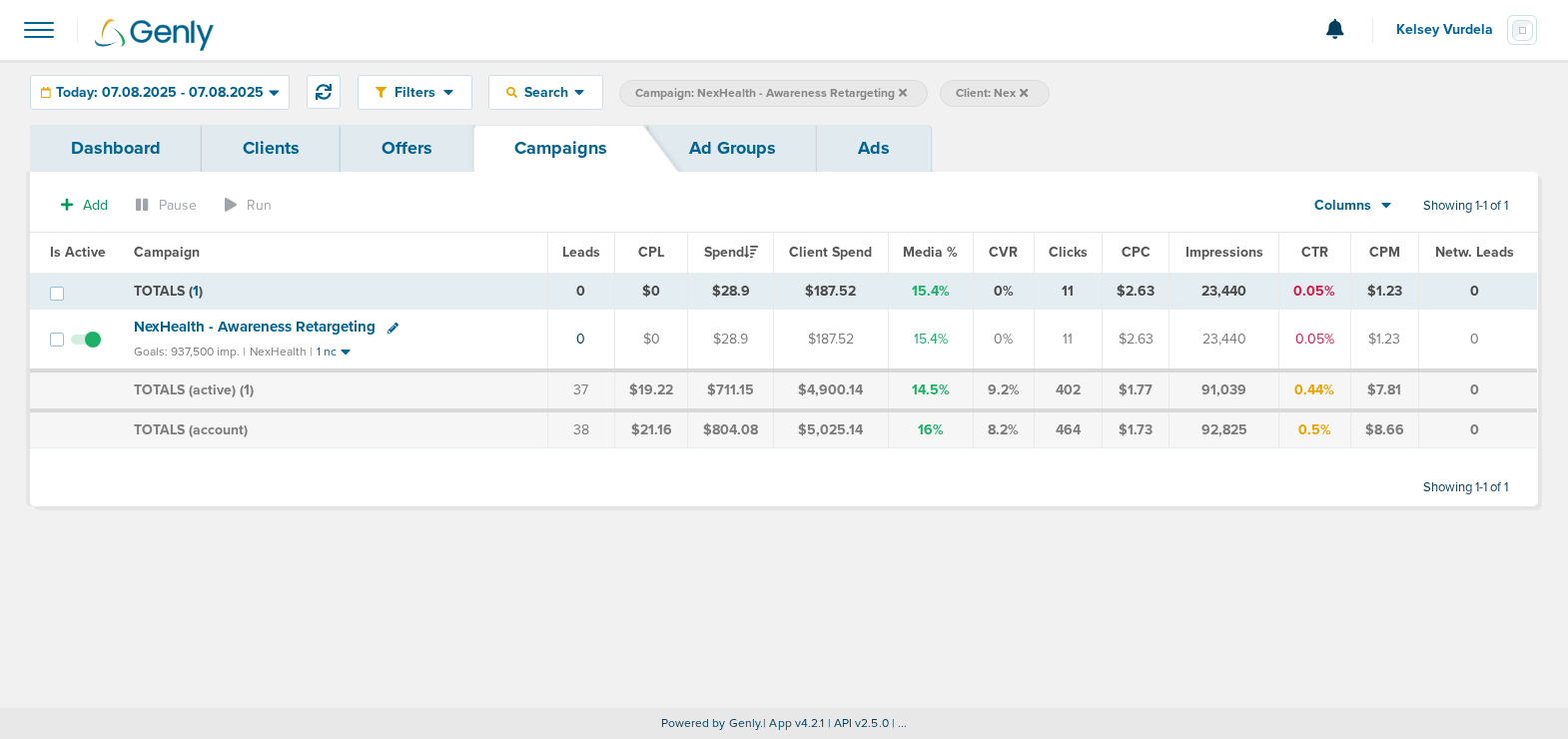 click at bounding box center [903, 92] 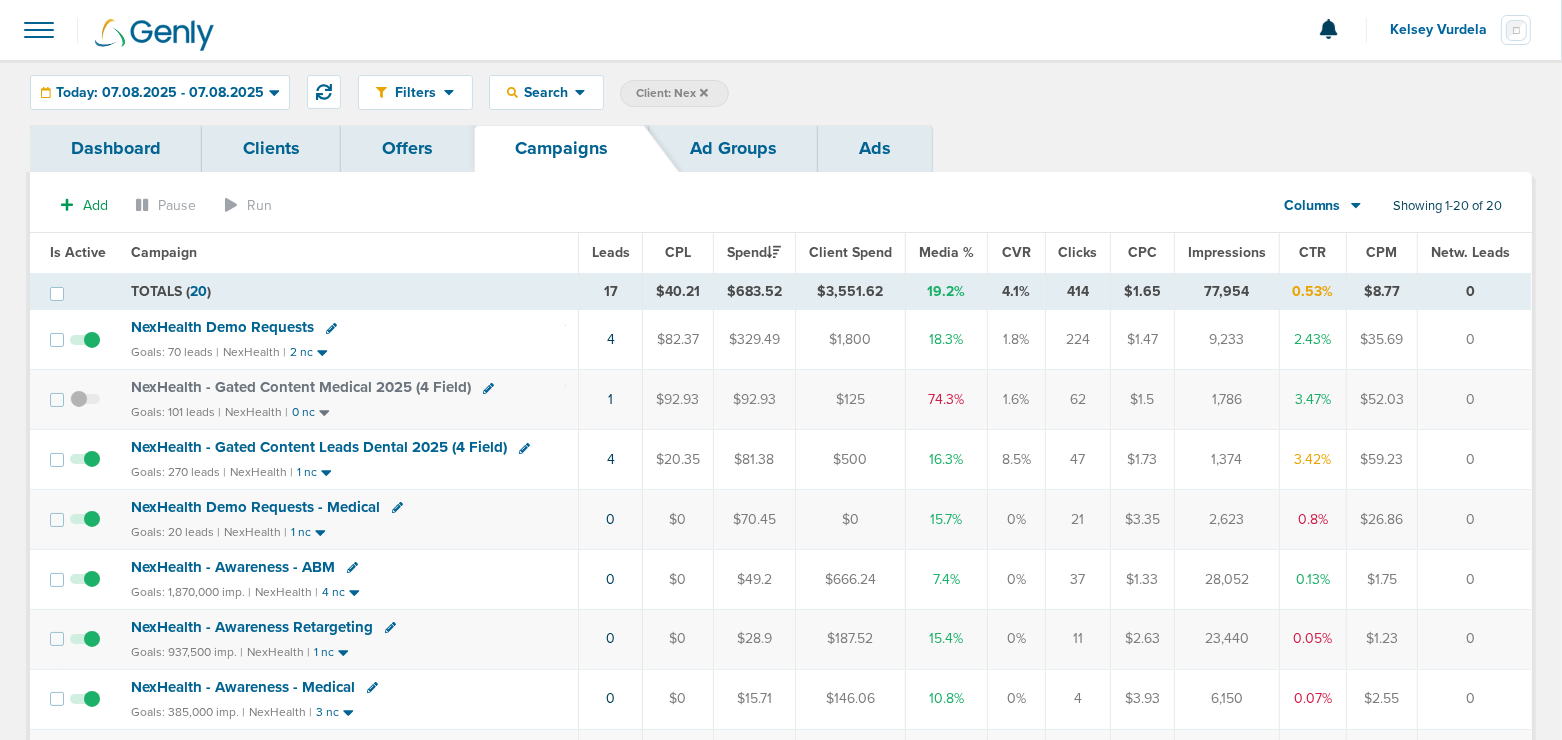 click on "NexHealth - Awareness - Medical" at bounding box center (222, 327) 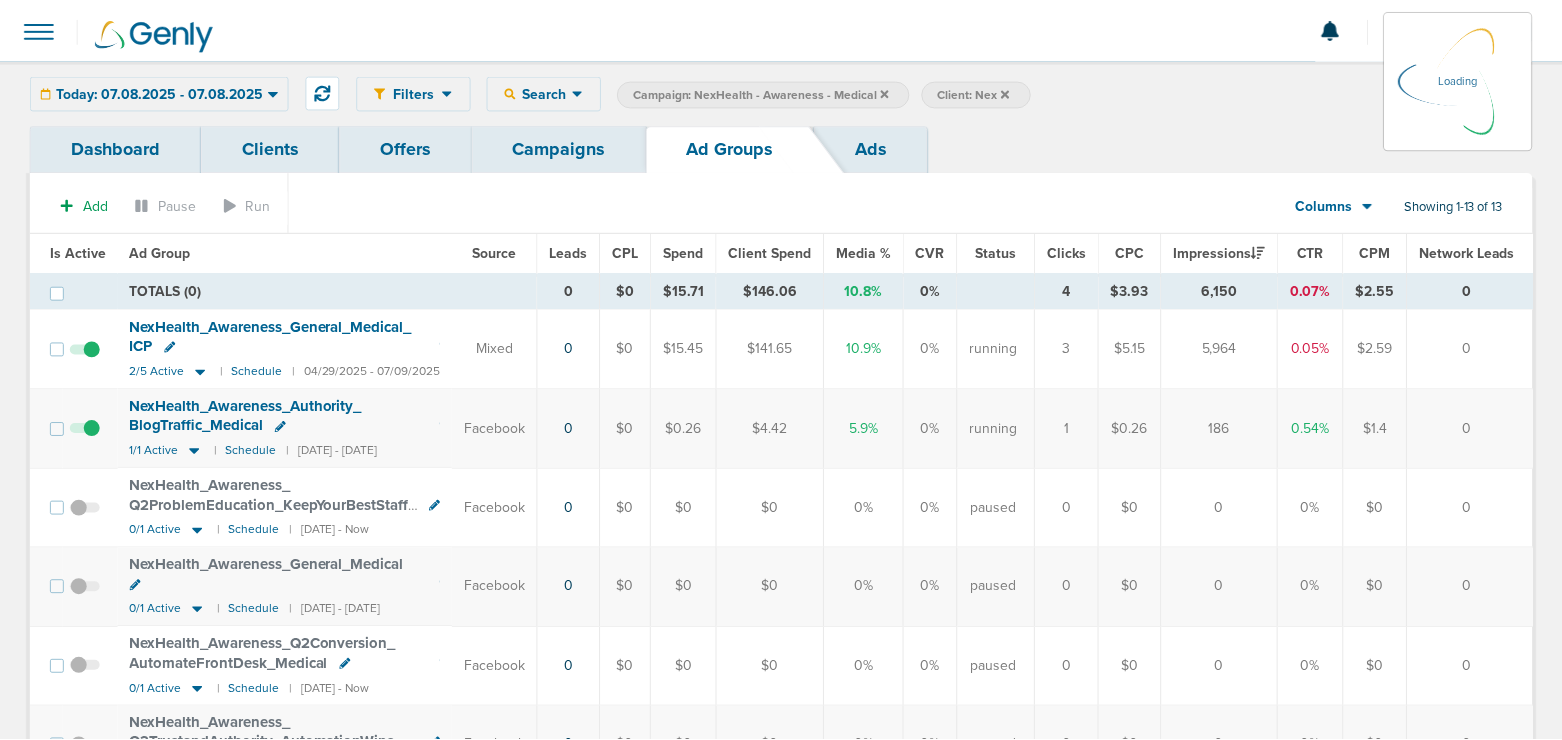 scroll, scrollTop: 2, scrollLeft: 0, axis: vertical 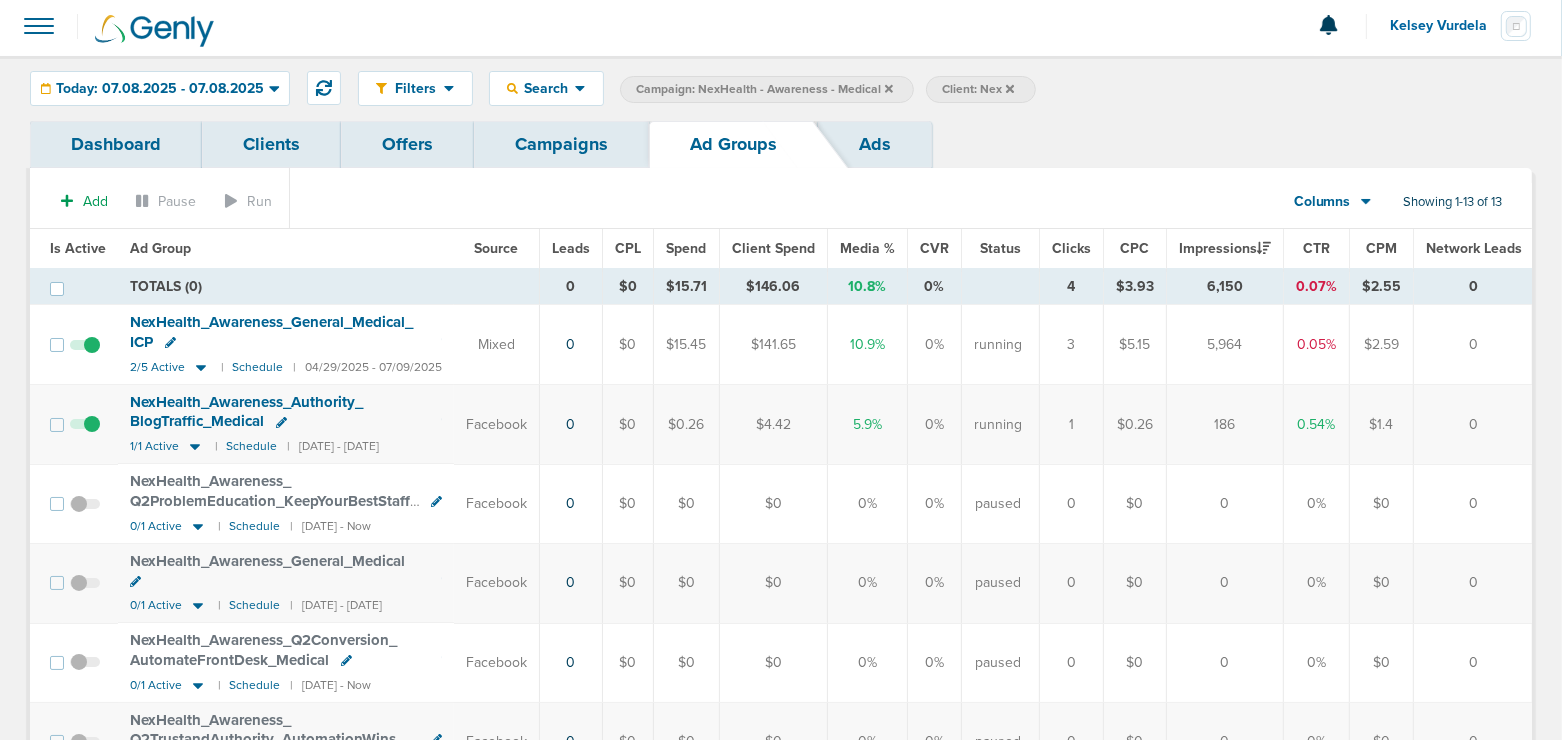 click on "NexHealth_ Awareness_ General_ Medical_ ICP" at bounding box center (271, 332) 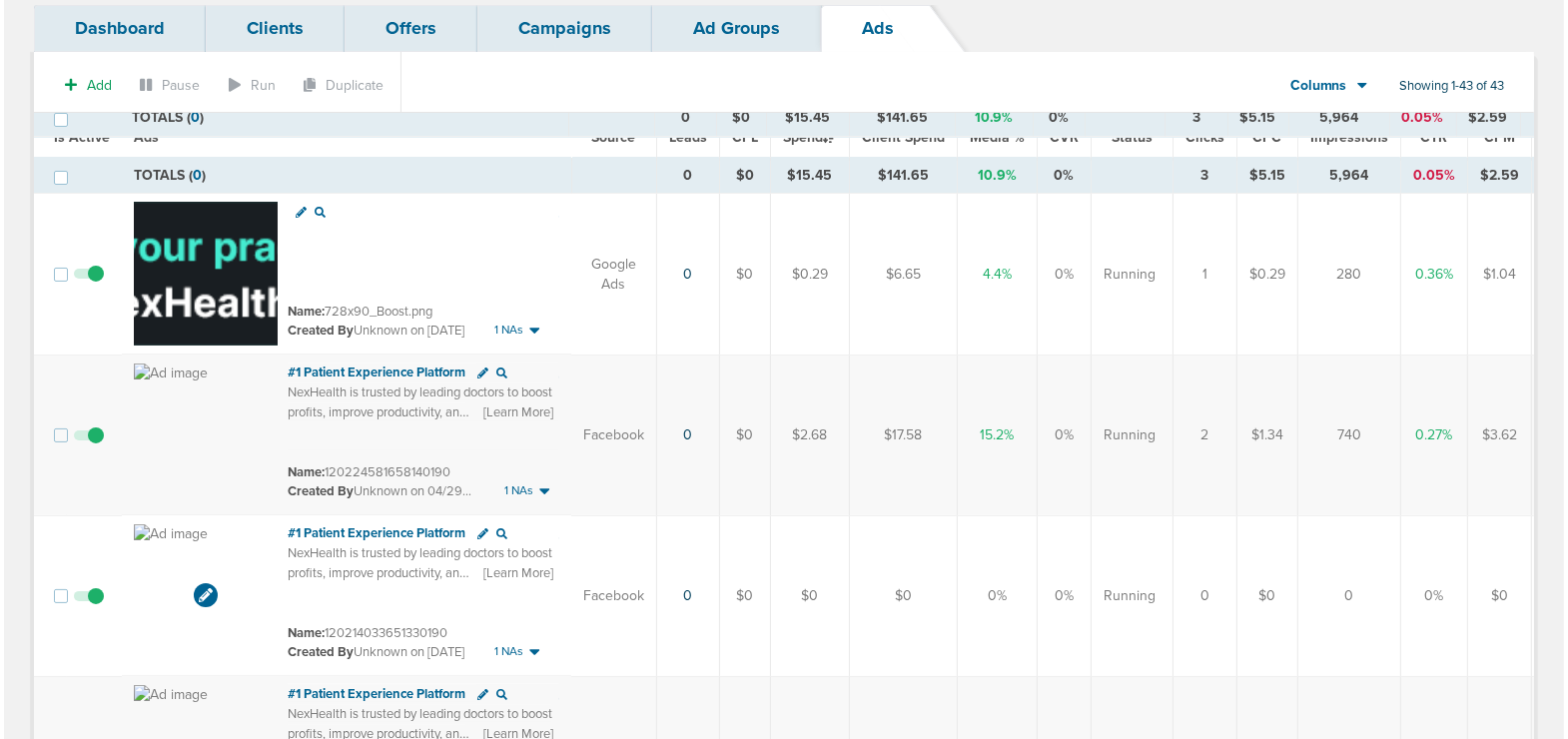 scroll, scrollTop: 38, scrollLeft: 0, axis: vertical 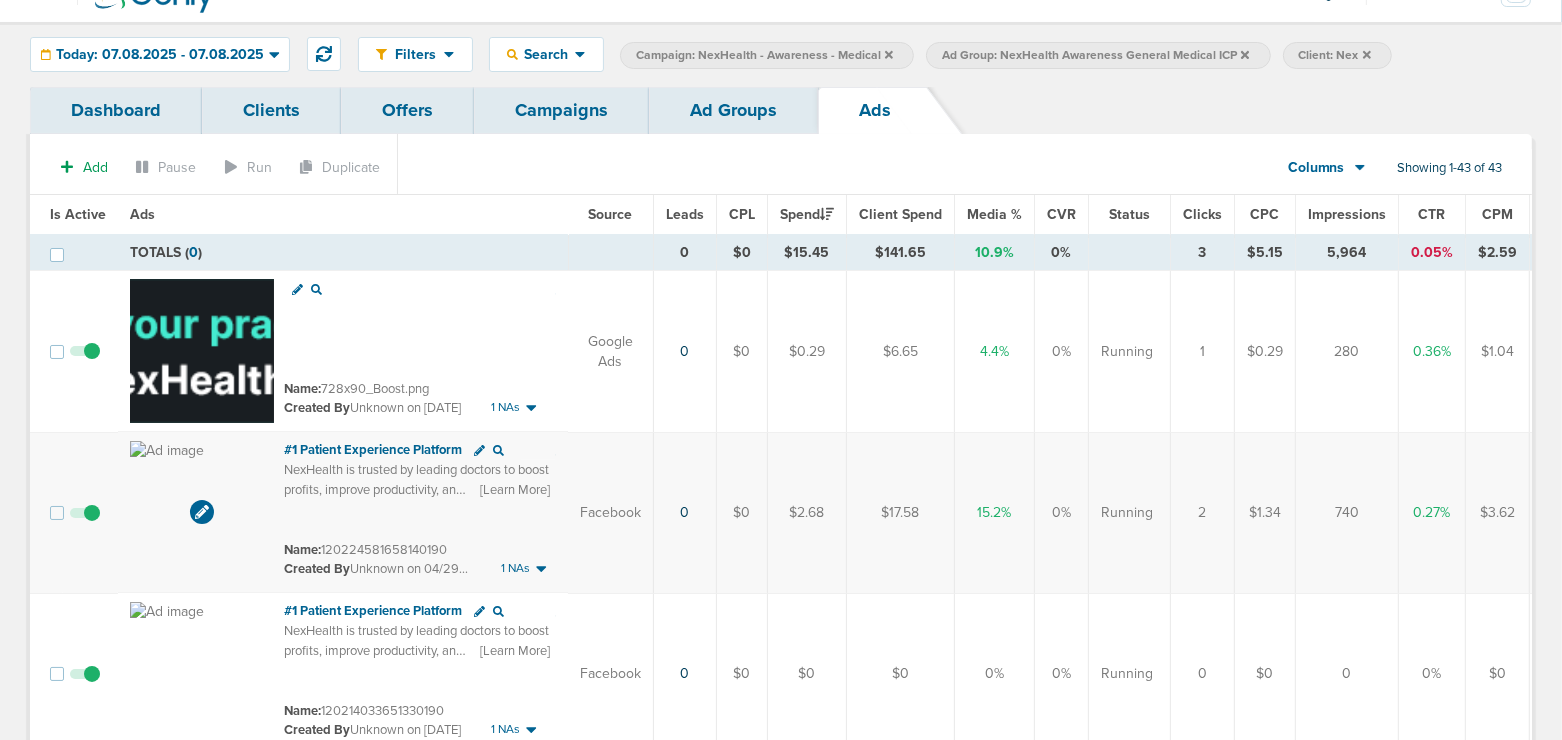 click at bounding box center (167, 451) 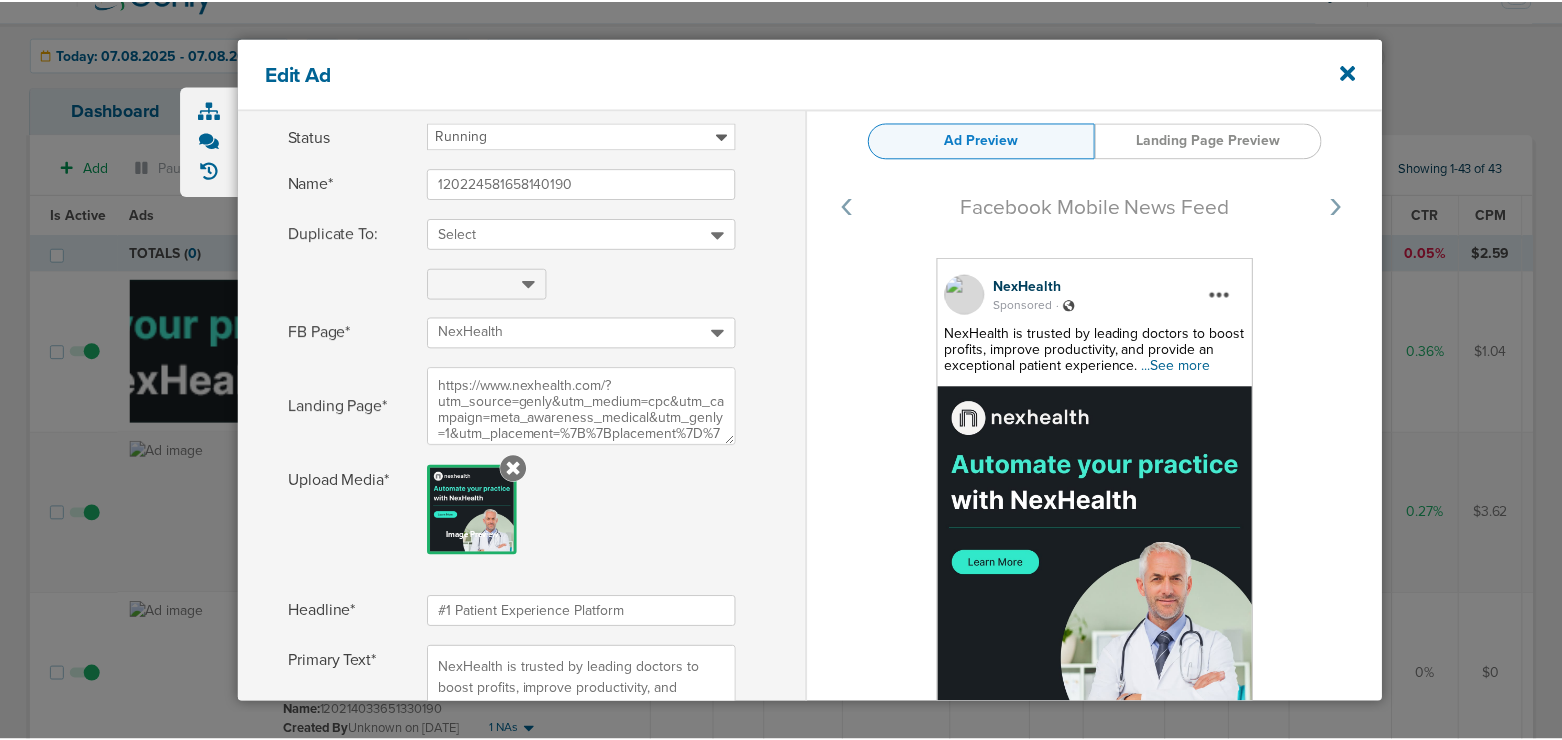 scroll, scrollTop: 96, scrollLeft: 0, axis: vertical 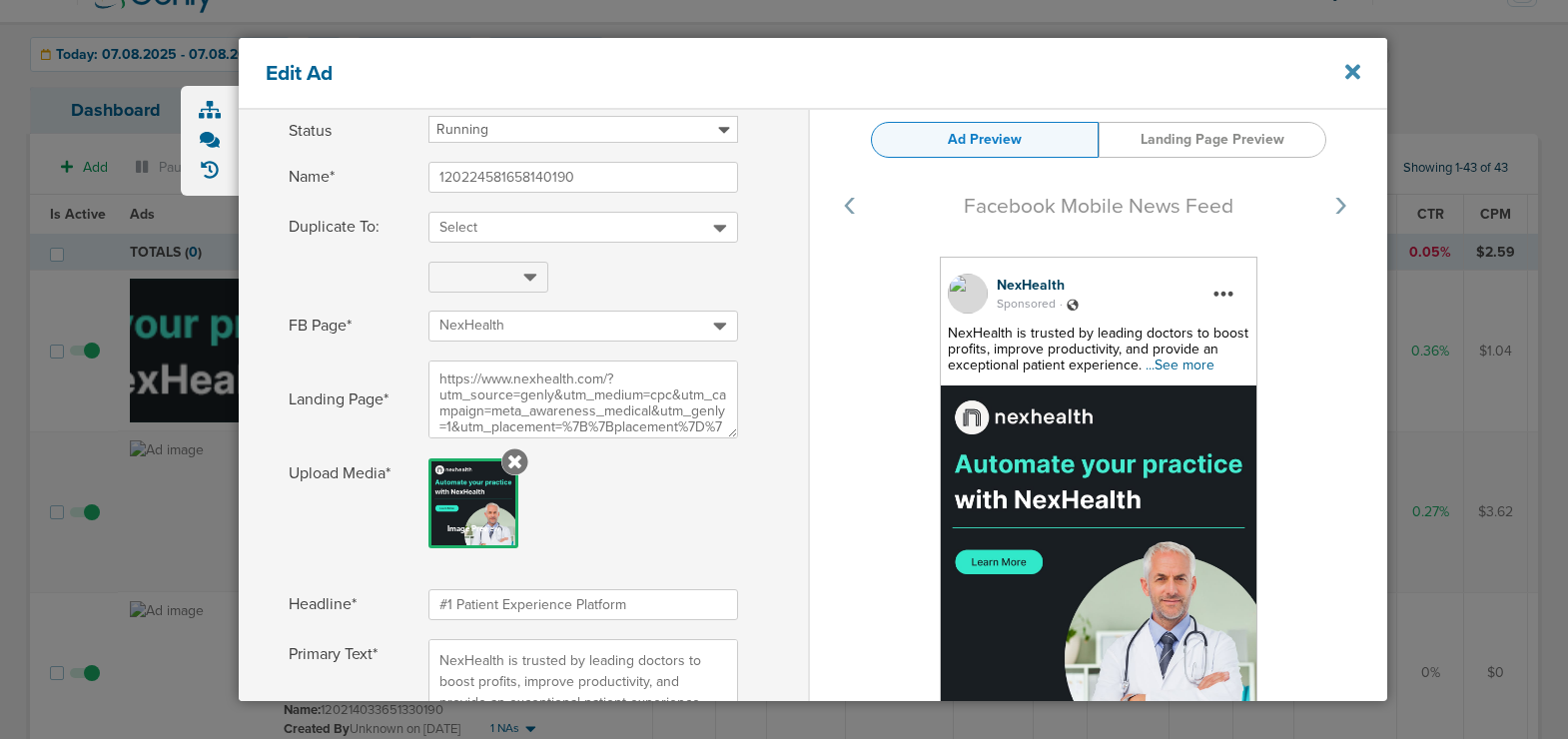 click at bounding box center [1352, 71] 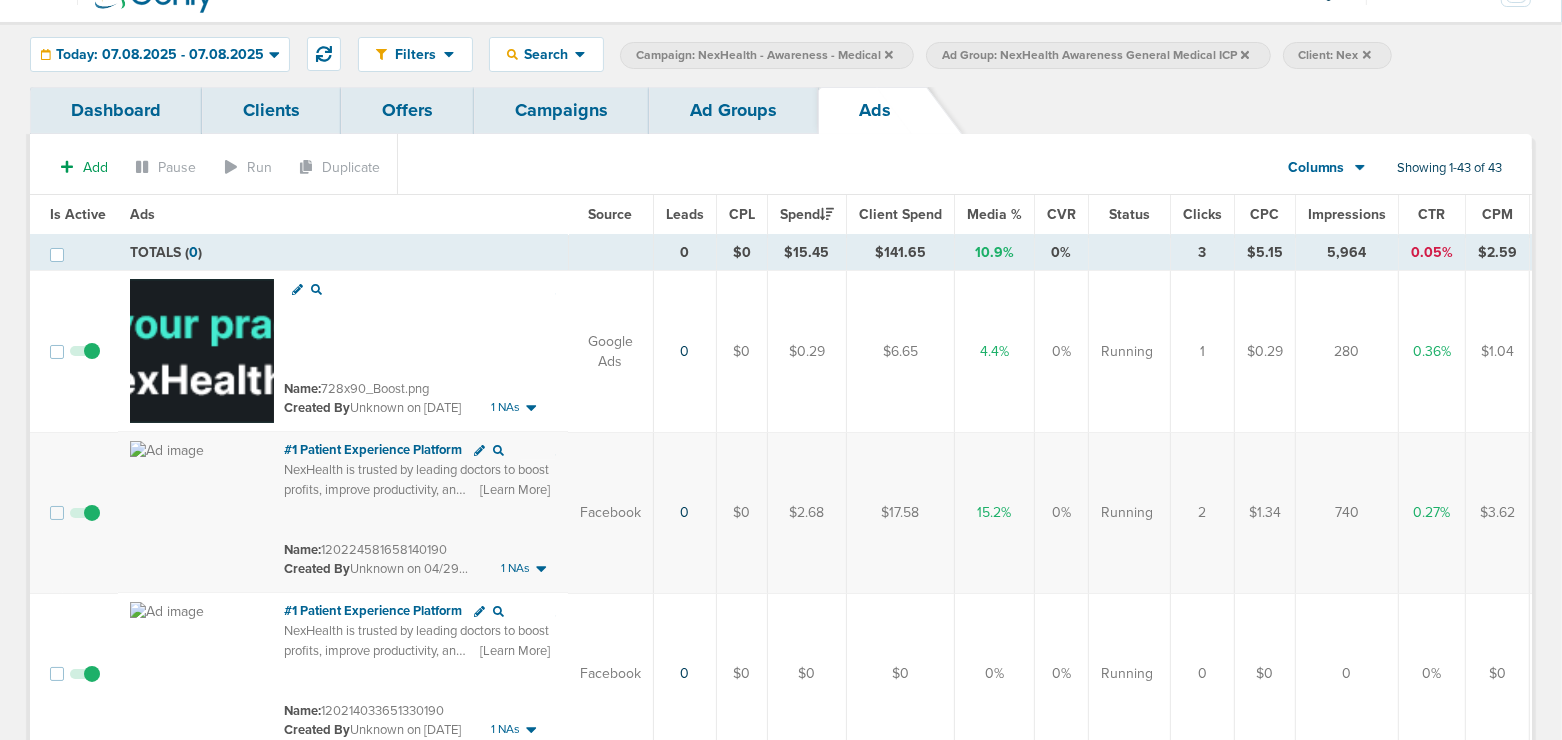 click on "Campaigns" at bounding box center (561, 110) 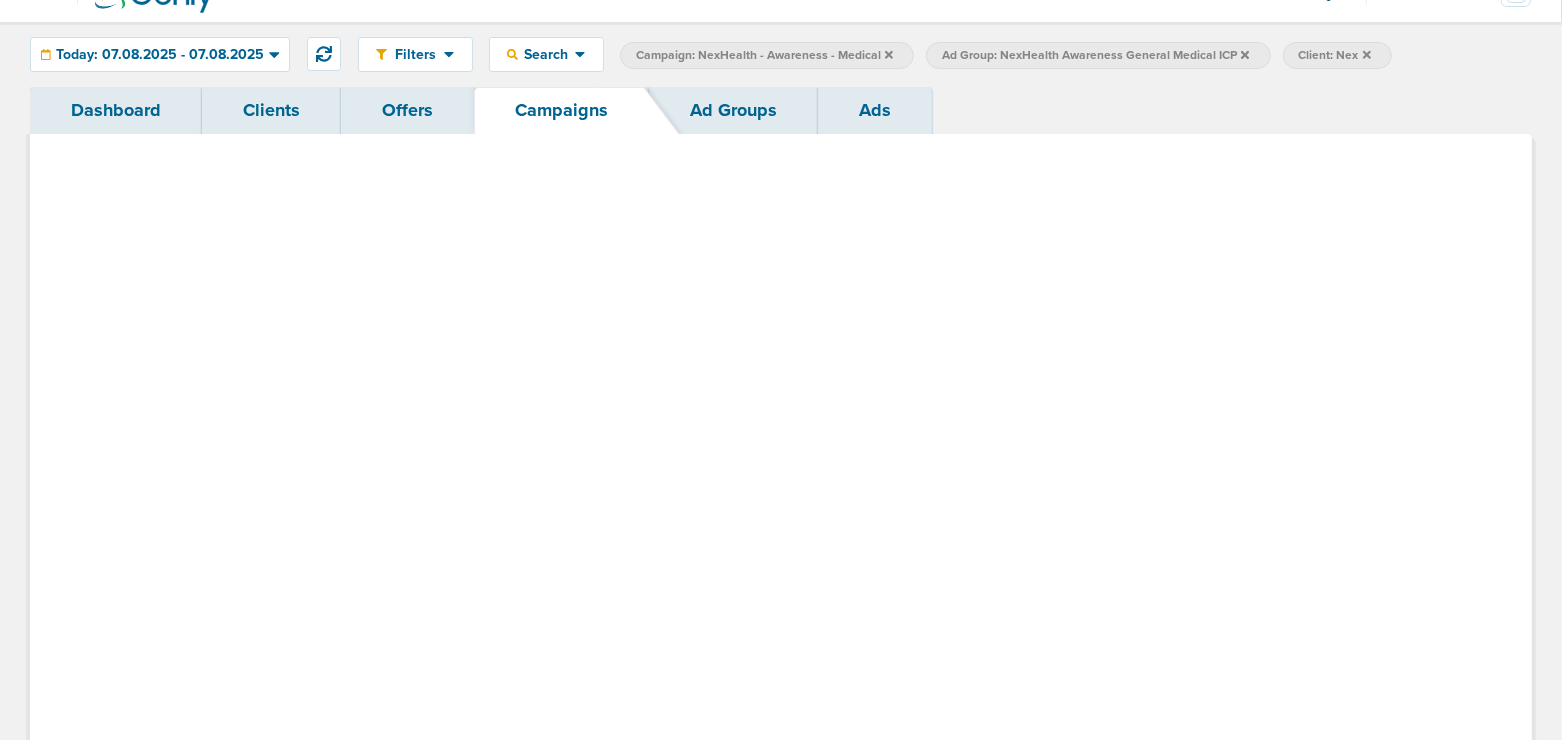 scroll, scrollTop: 0, scrollLeft: 0, axis: both 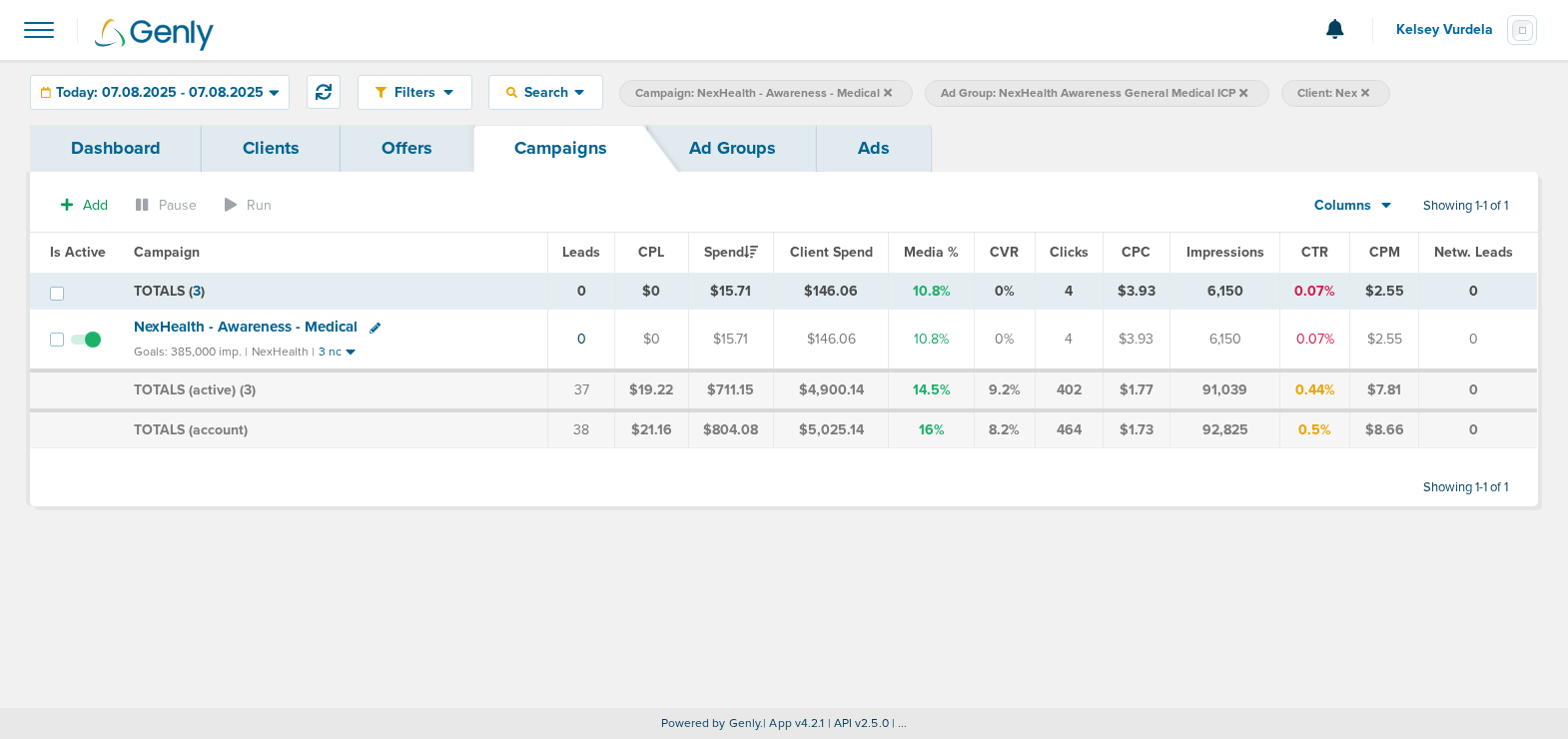 click at bounding box center (888, 93) 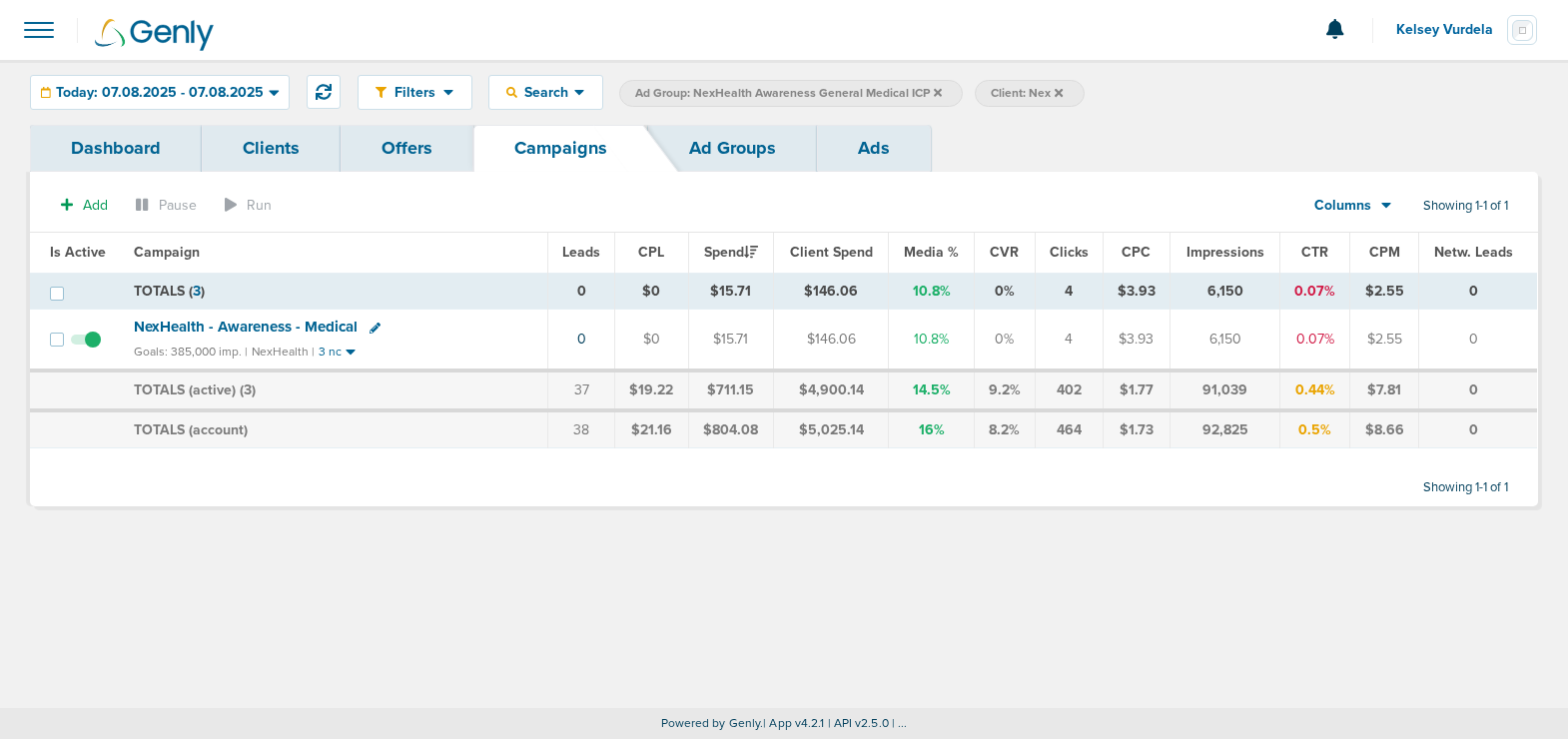click at bounding box center [938, 93] 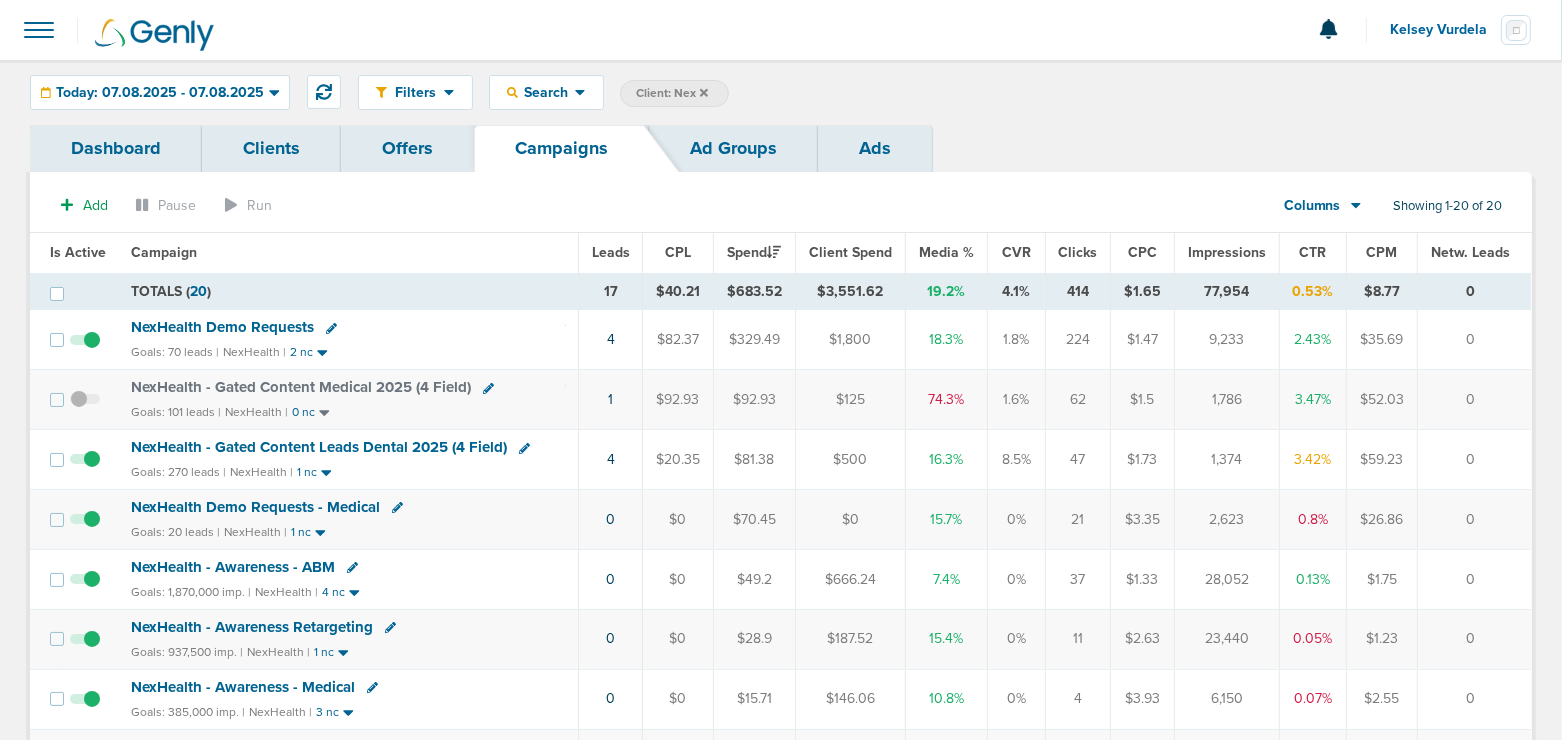 click on "NexHealth Demo Requests" at bounding box center (222, 327) 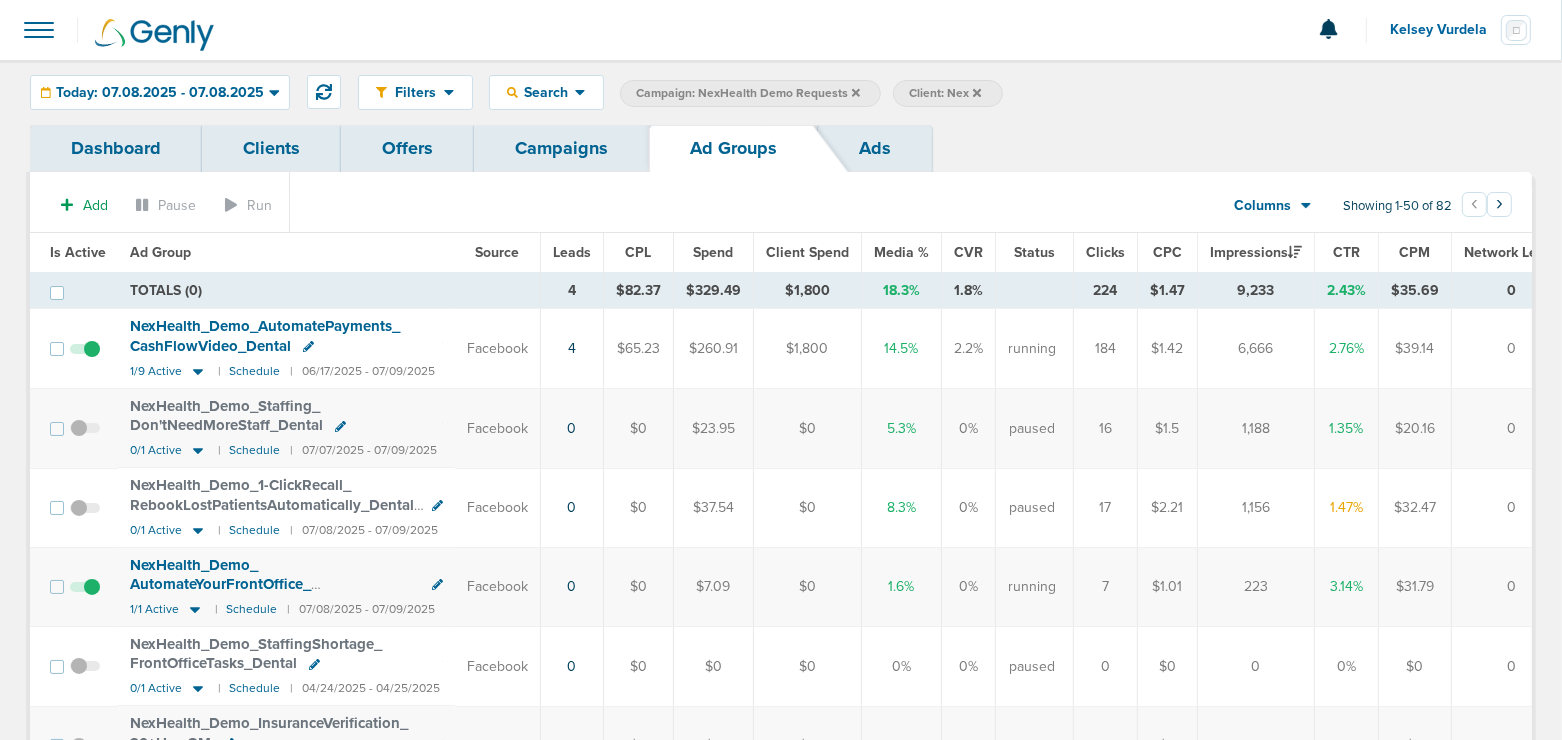 click on "Campaigns" at bounding box center (561, 148) 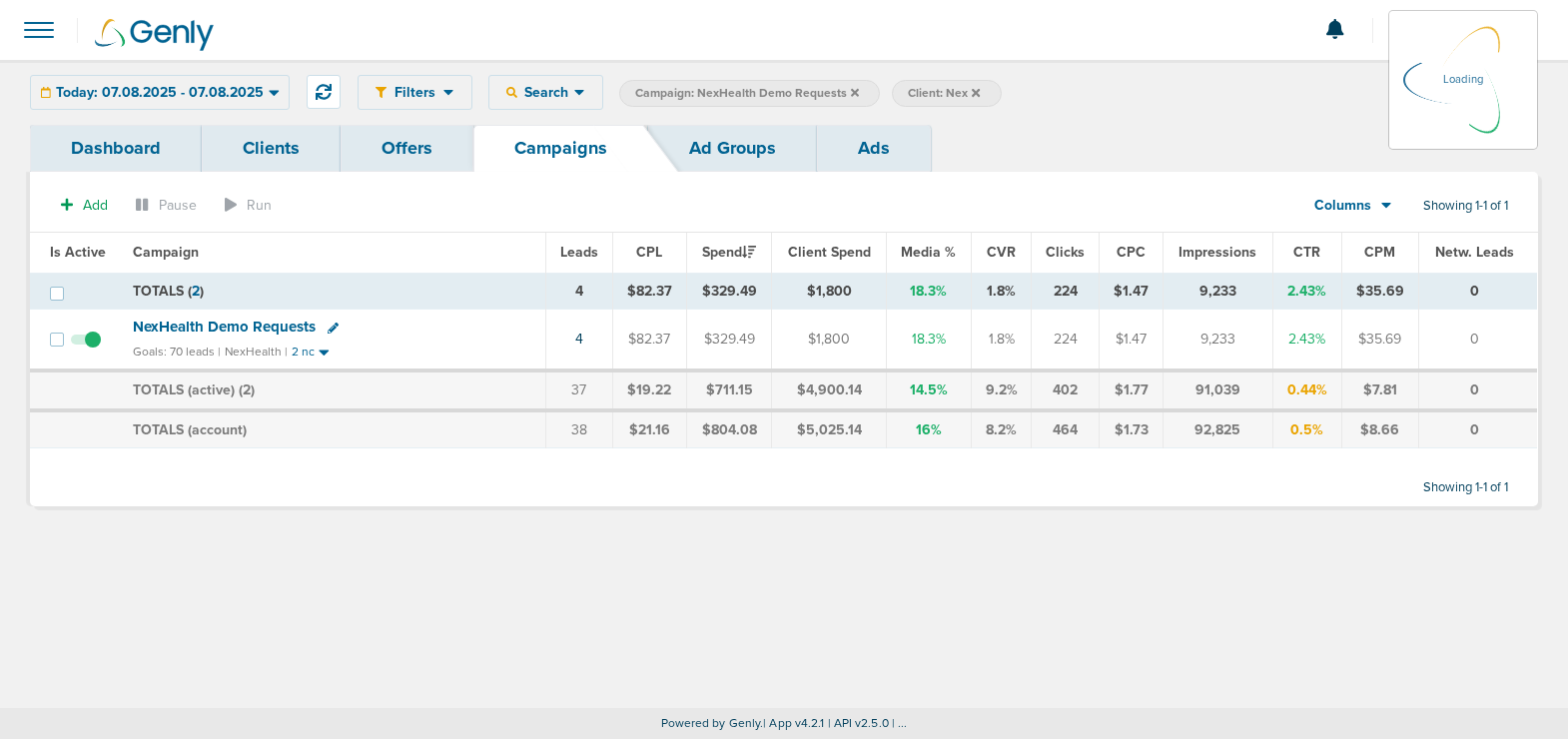 click at bounding box center (855, 92) 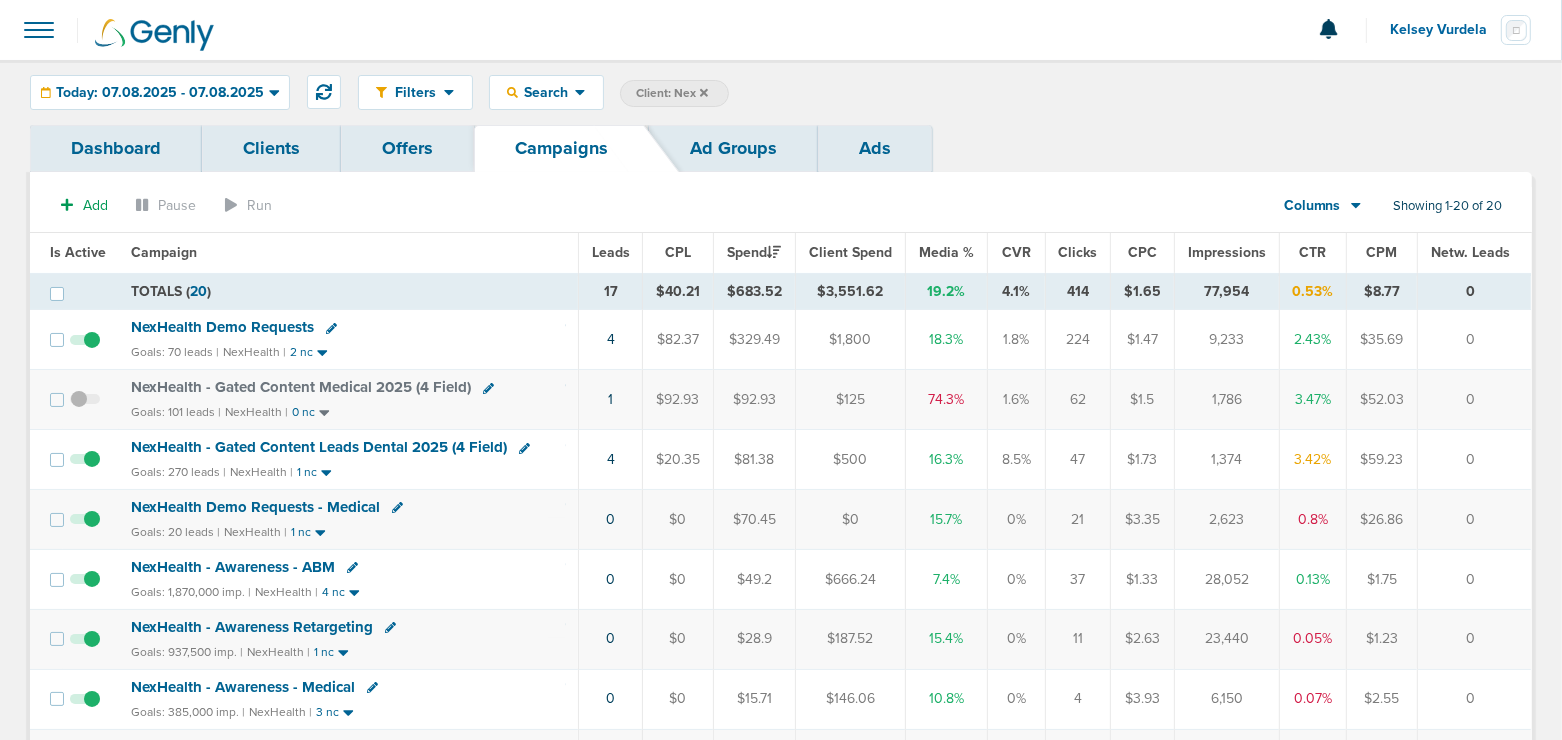 click on "NexHealth Demo Requests - Medical" at bounding box center [301, 387] 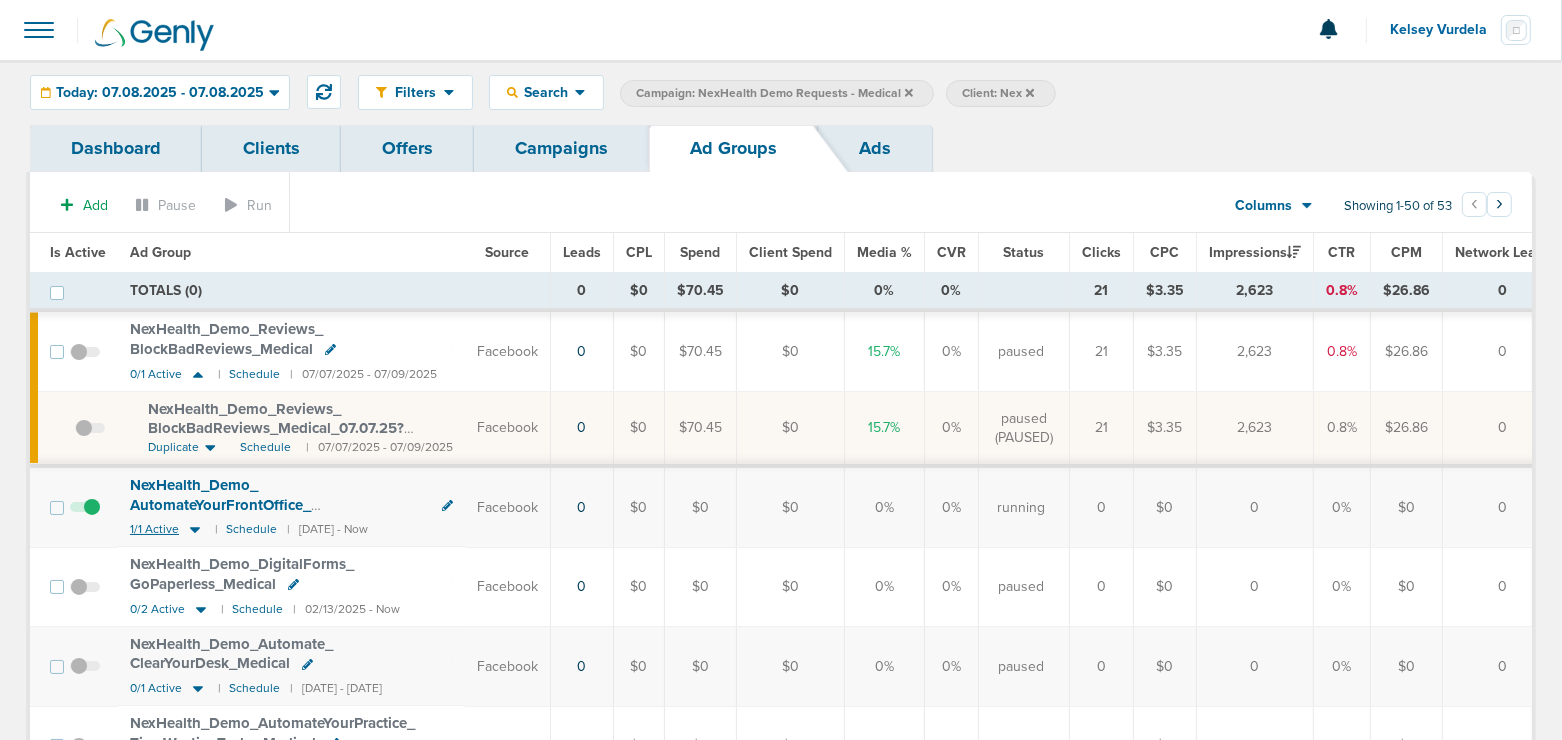 click at bounding box center (195, 529) 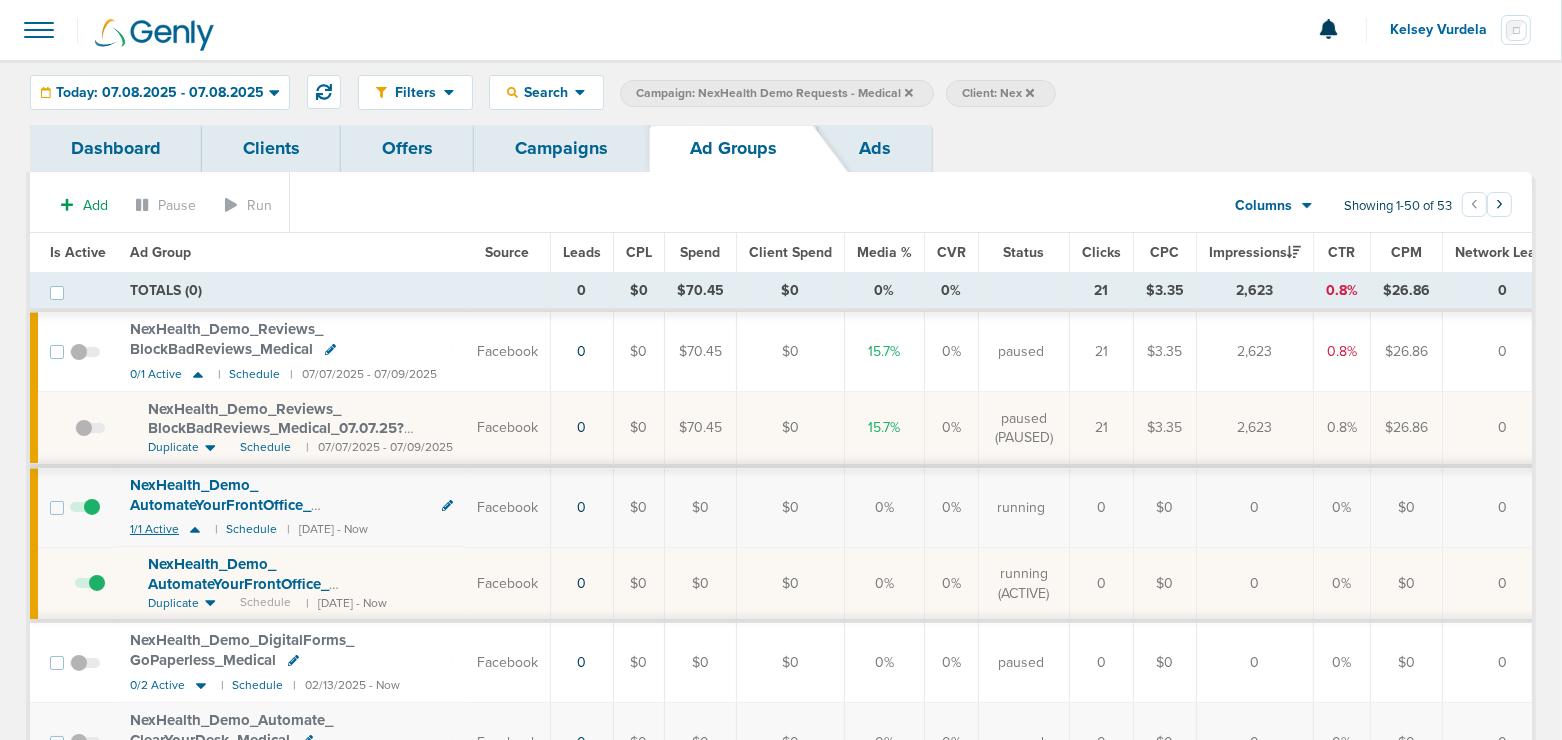 click at bounding box center [195, 530] 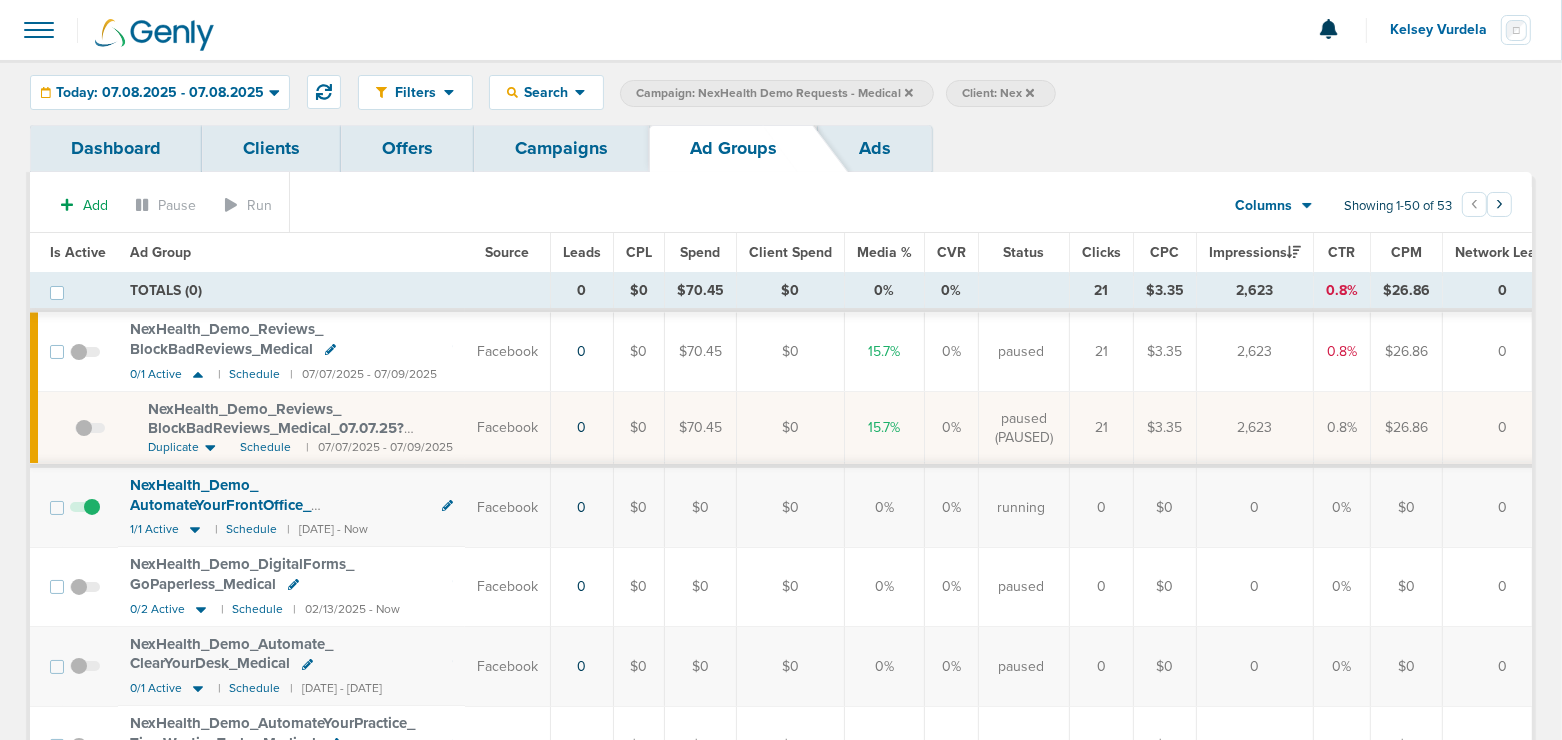 drag, startPoint x: 564, startPoint y: 139, endPoint x: 569, endPoint y: 148, distance: 10.29563 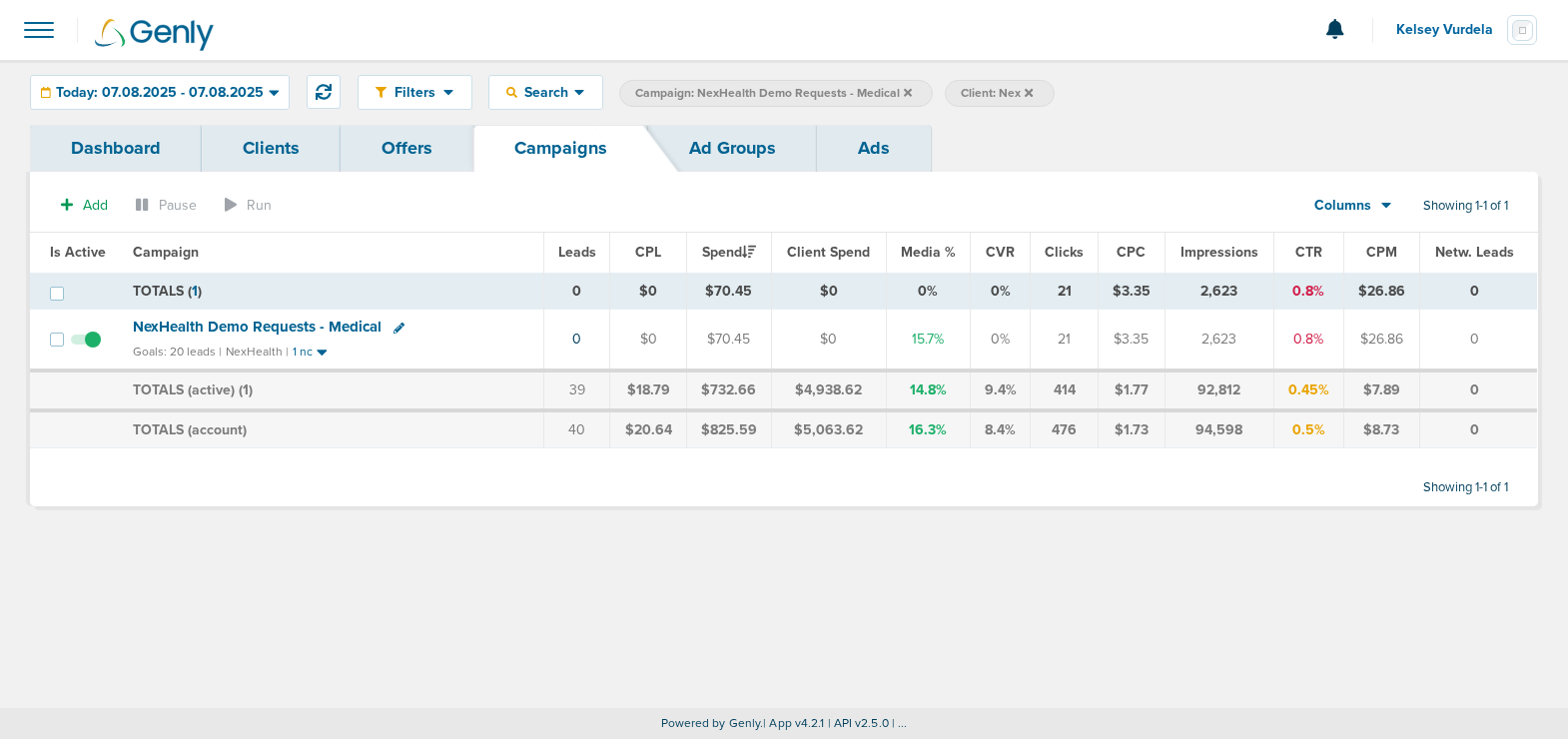 click at bounding box center [908, 93] 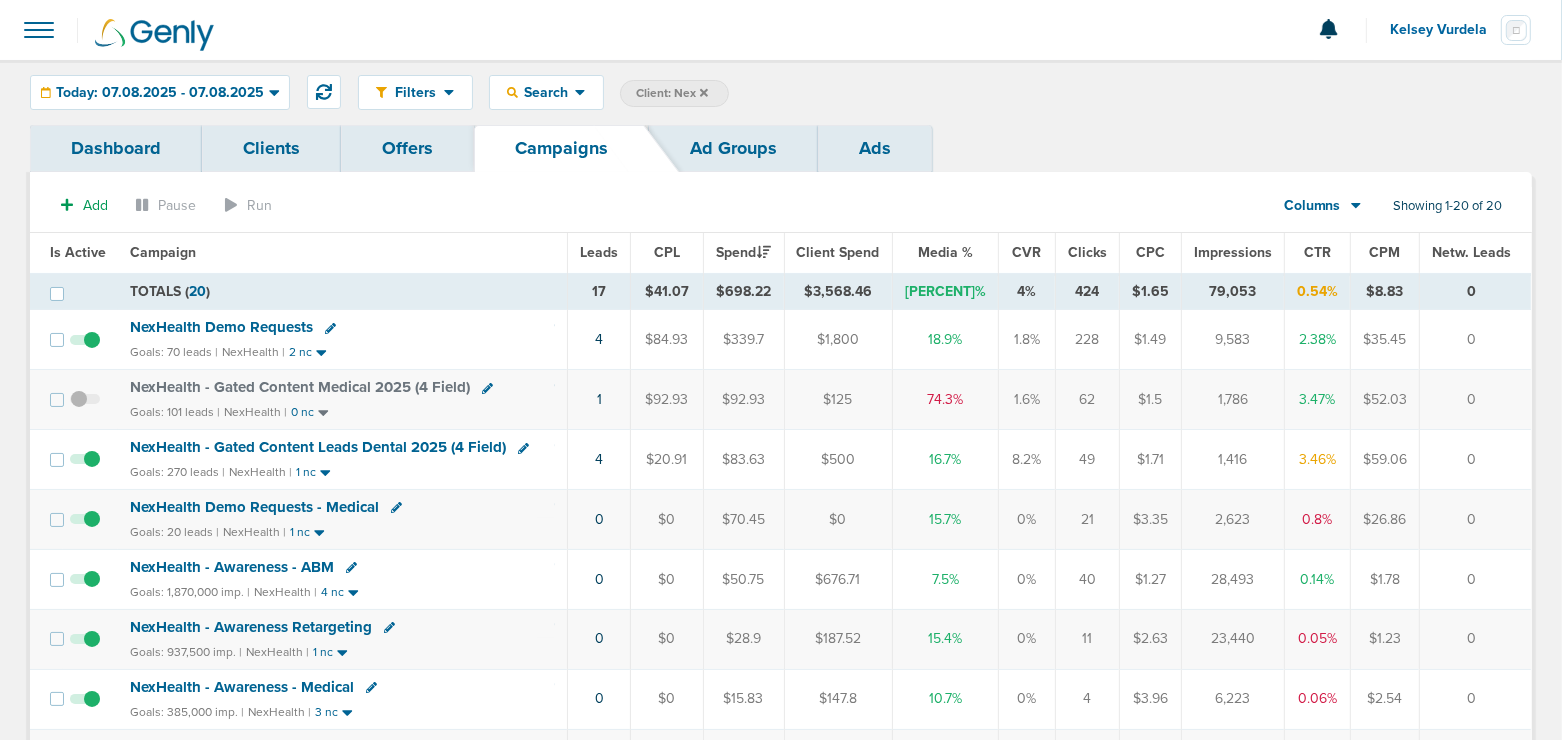 click on "NexHealth - Gated Content Medical 2025 (4 Field)" at bounding box center (300, 387) 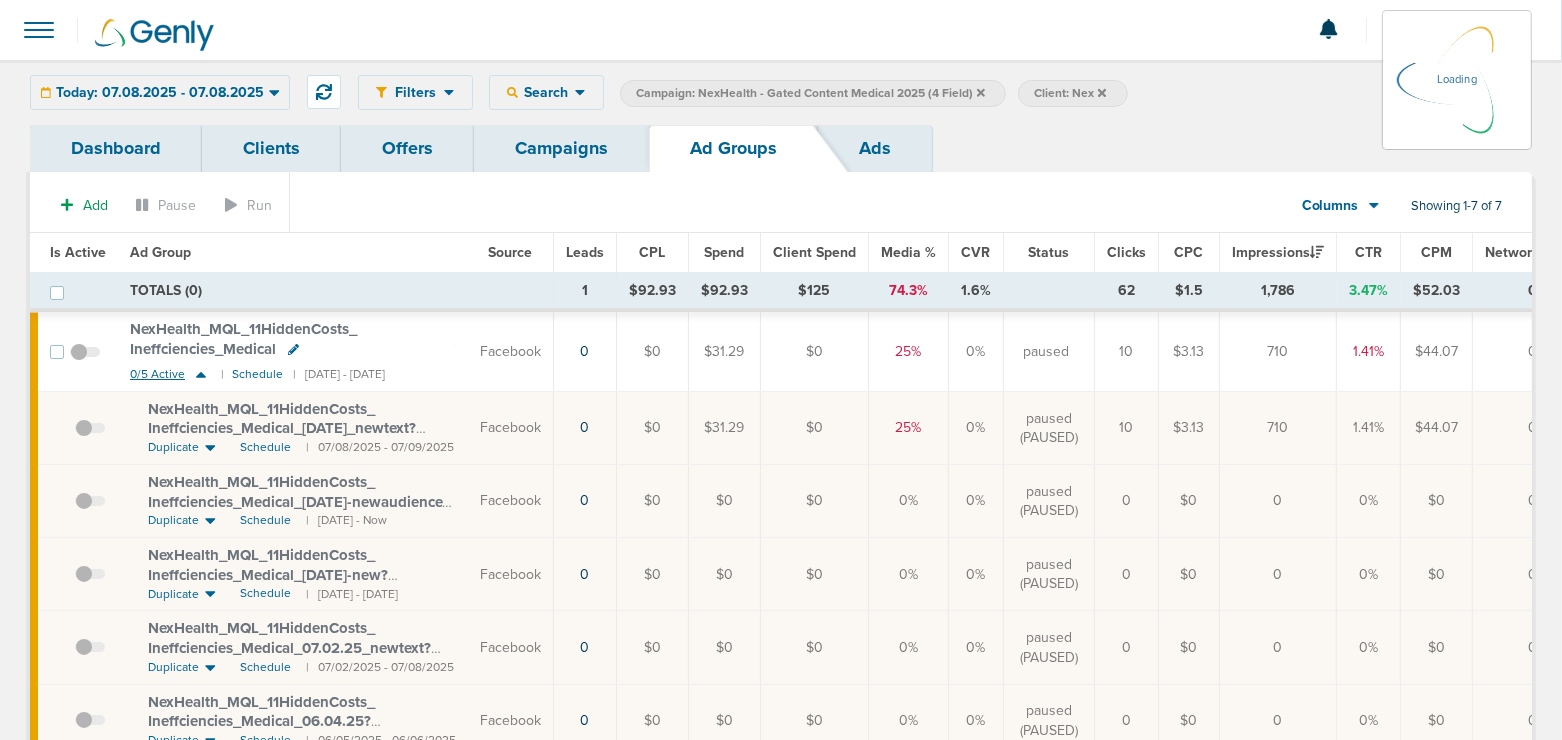 click at bounding box center [201, 375] 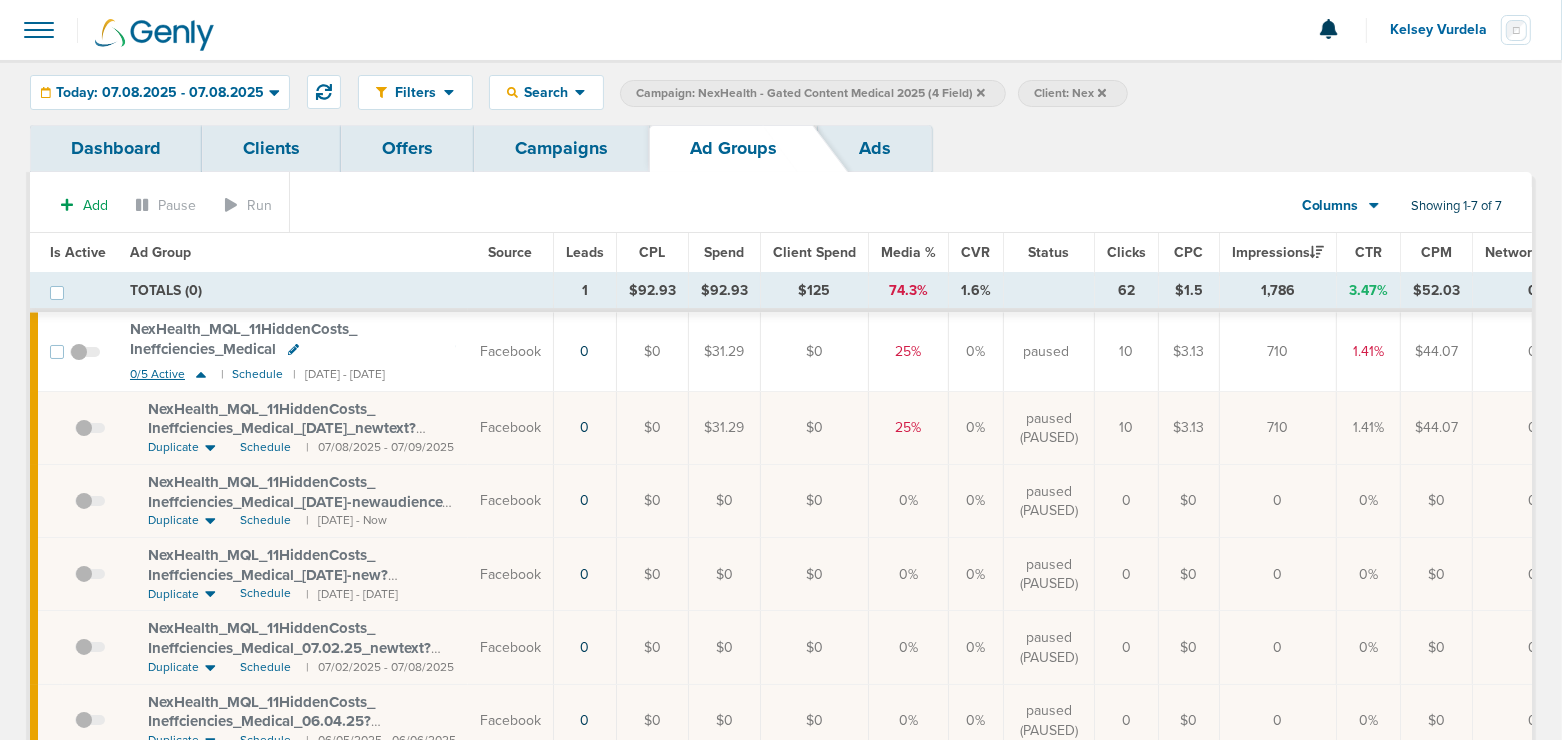 click at bounding box center [201, 375] 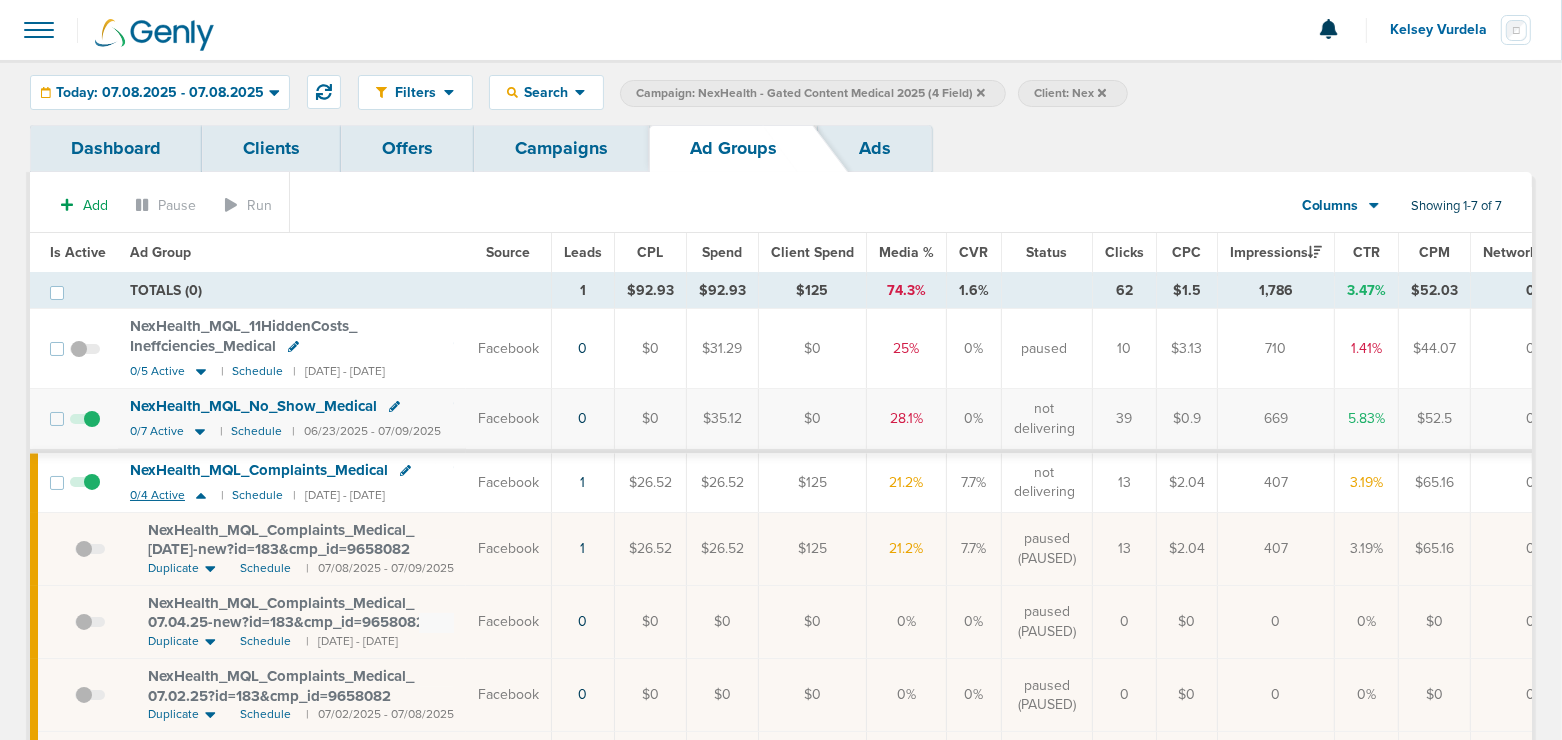 click at bounding box center [201, 495] 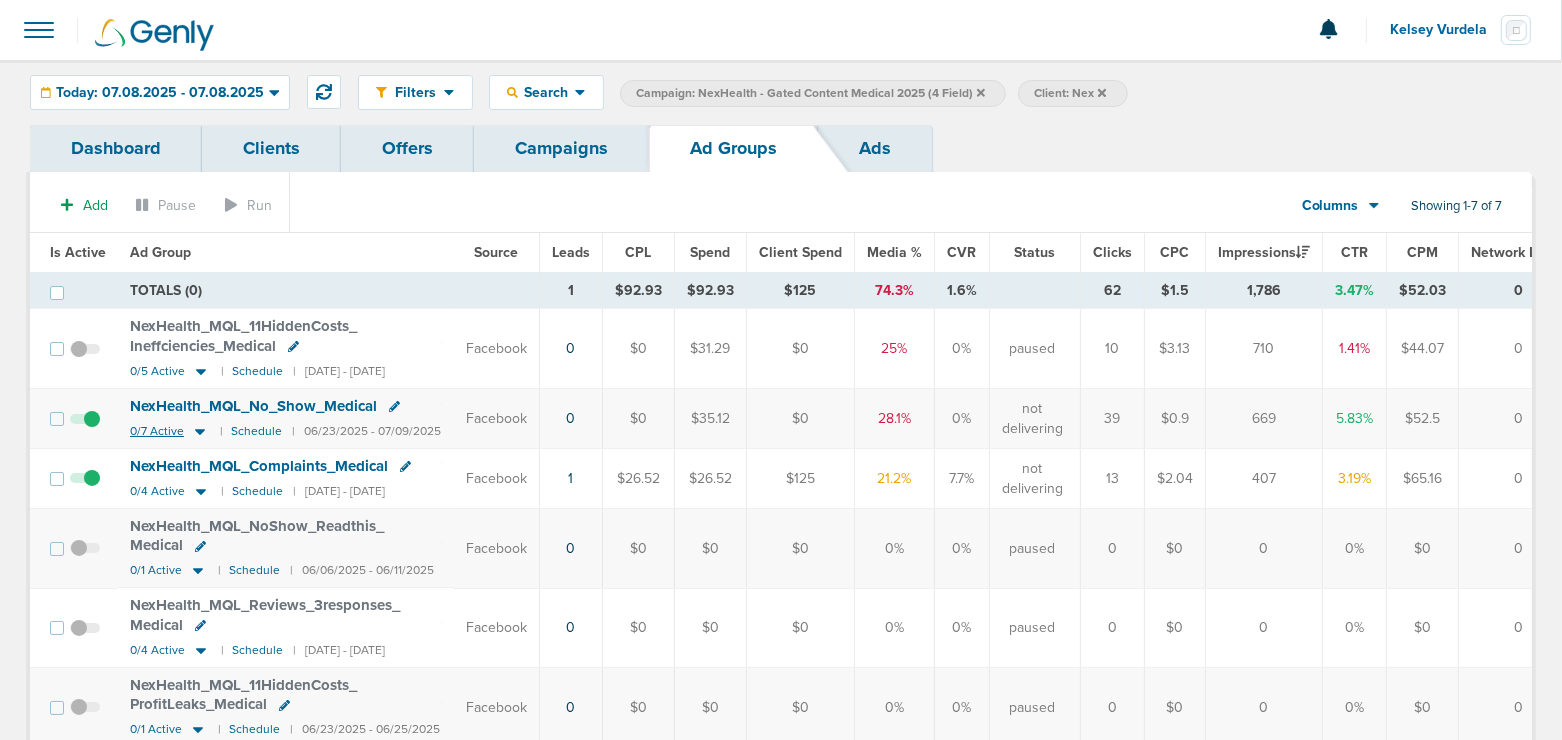 click at bounding box center (200, 432) 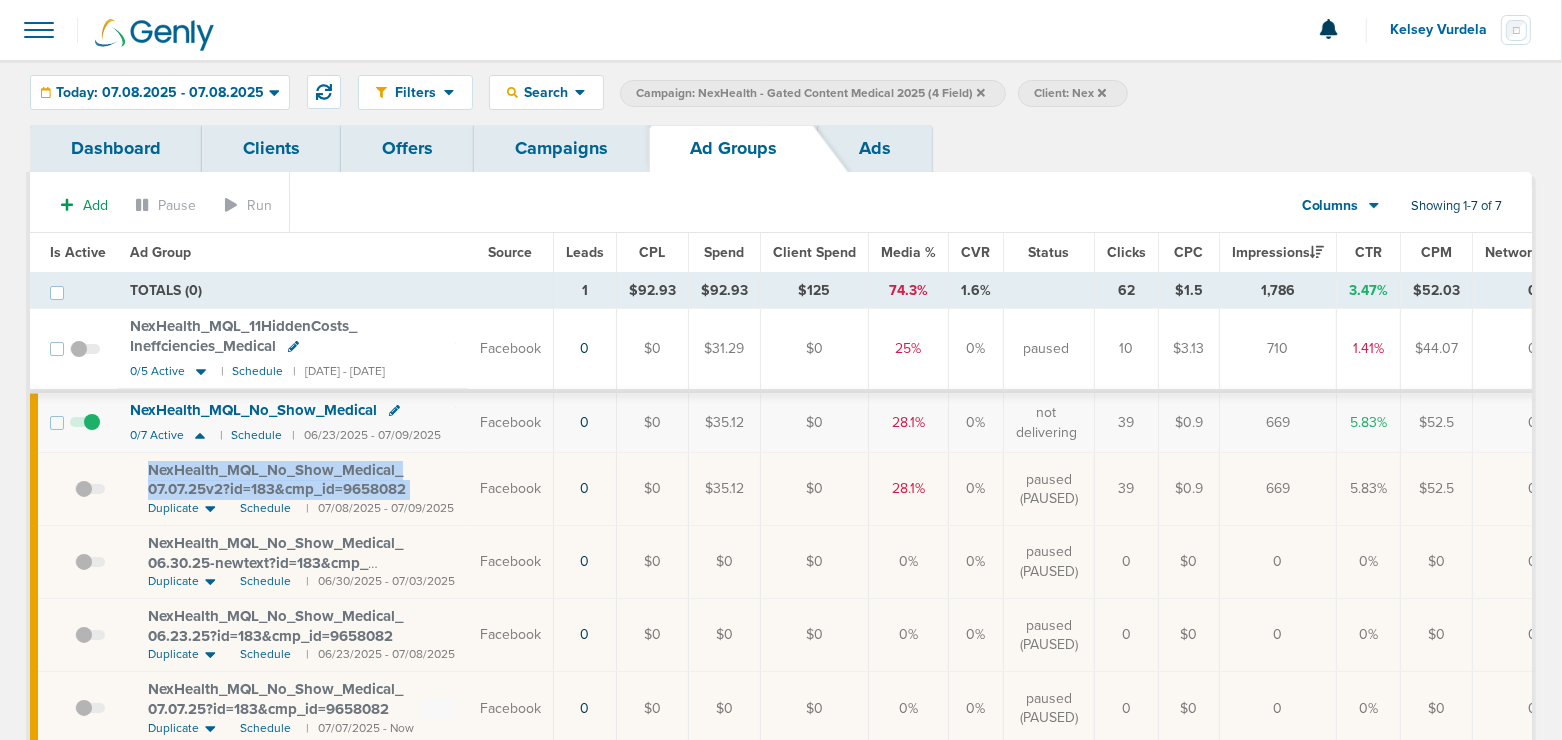 drag, startPoint x: 162, startPoint y: 468, endPoint x: 423, endPoint y: 492, distance: 262.10114 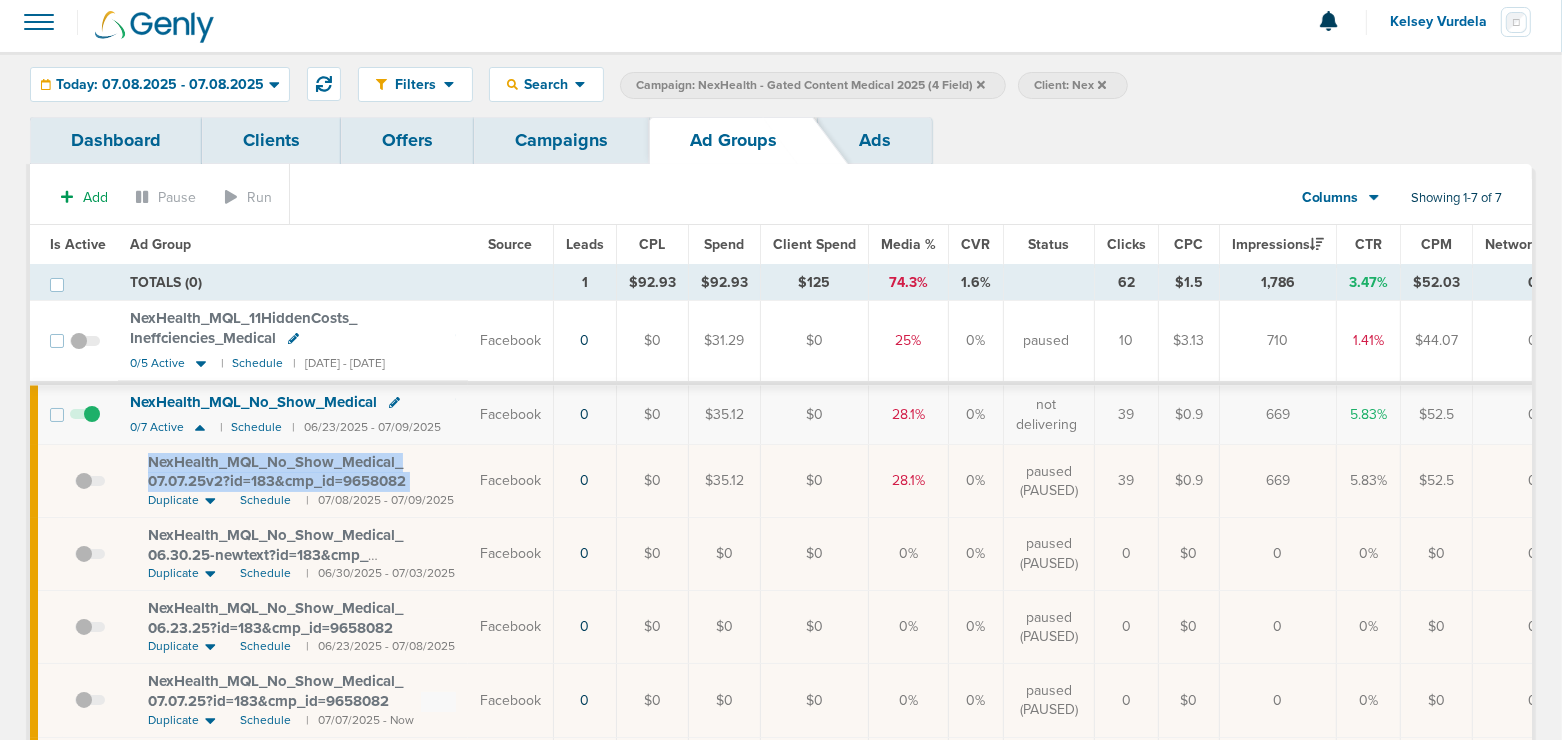 copy on "NexHealth_ MQL_ No_ Show_ Medical_ 07.07.25v2?id=183&cmp_ id=9658082" 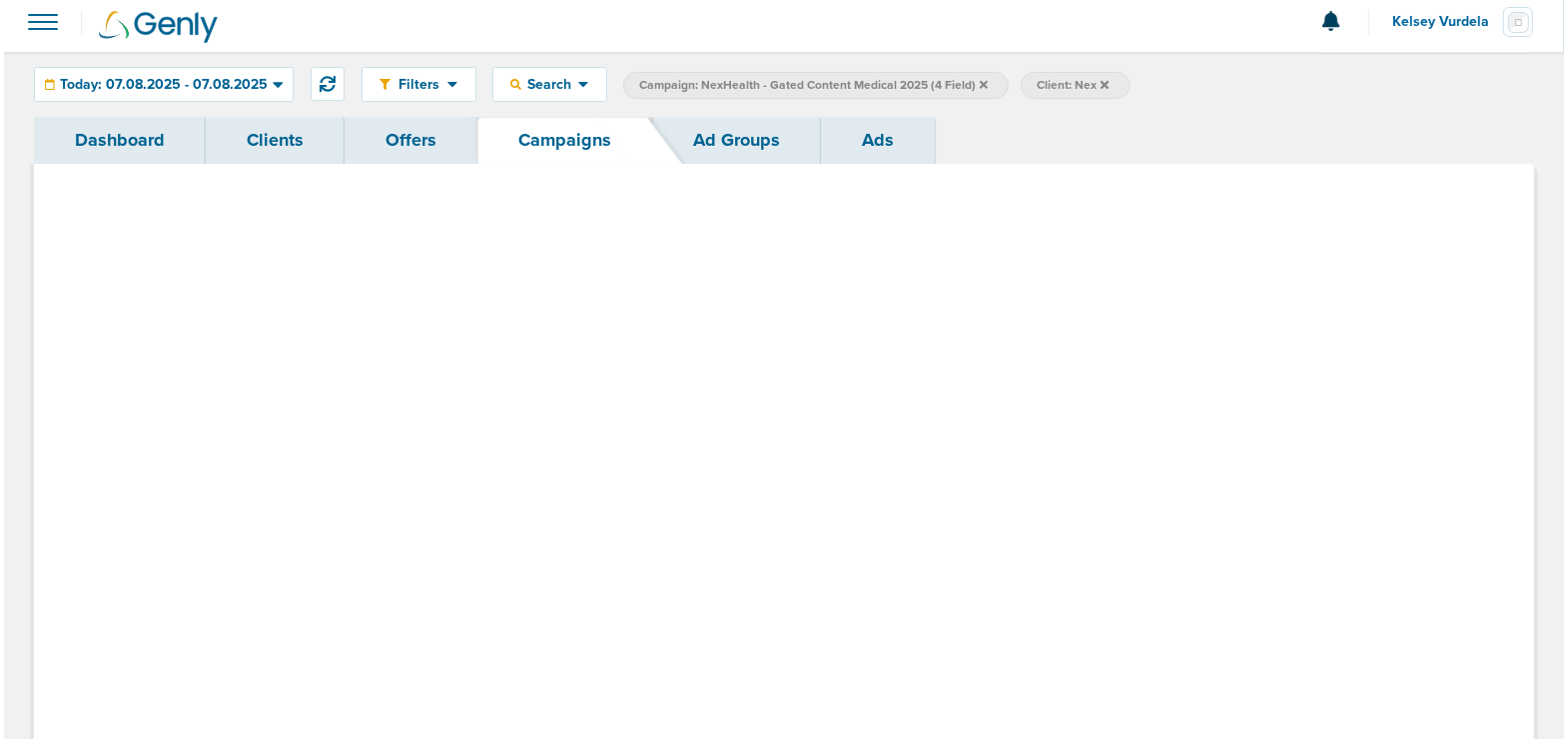 scroll, scrollTop: 0, scrollLeft: 0, axis: both 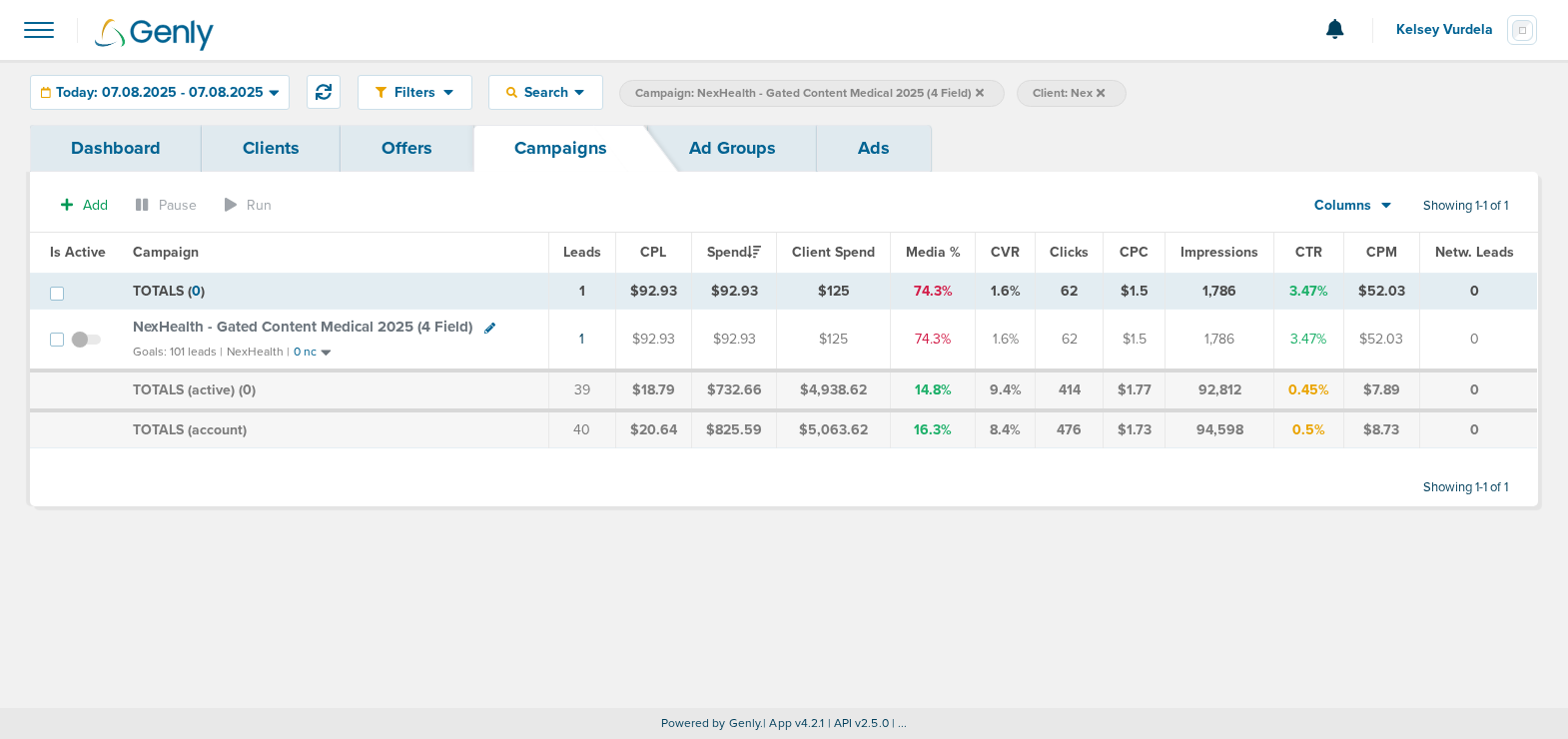 click on "Kelsey Vurdela" at bounding box center (1451, 30) 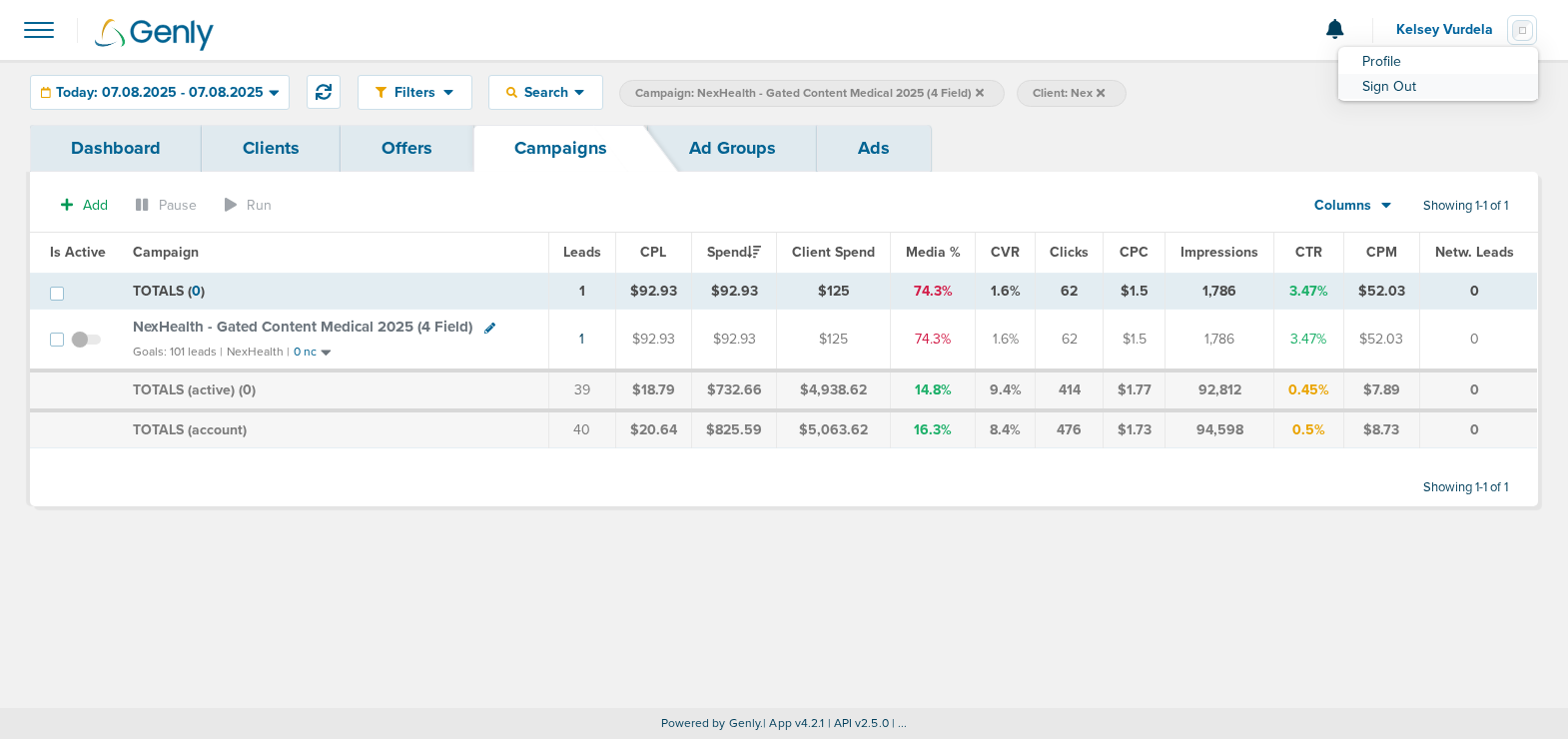 click on "Sign Out" at bounding box center [1438, 61] 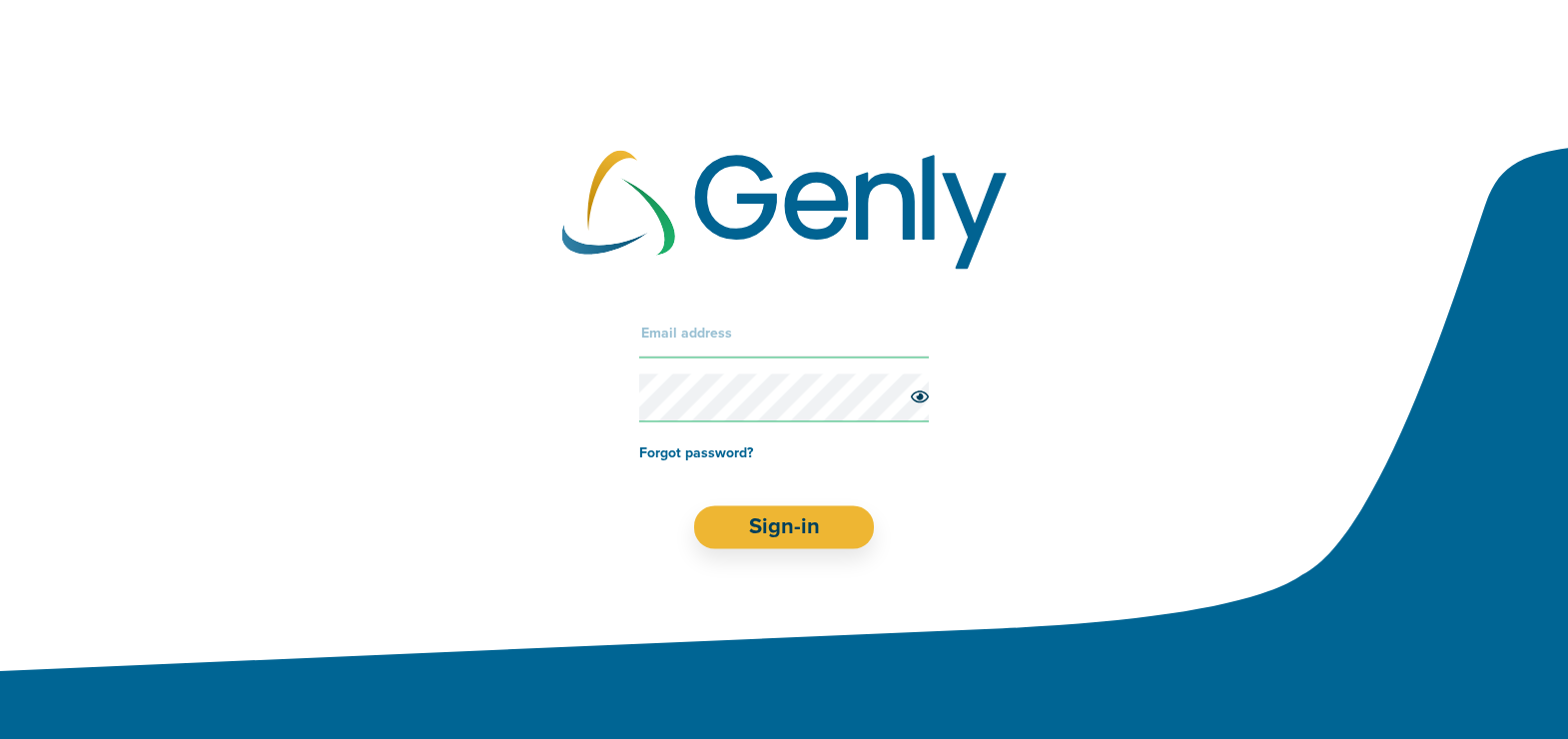 click at bounding box center (784, 334) 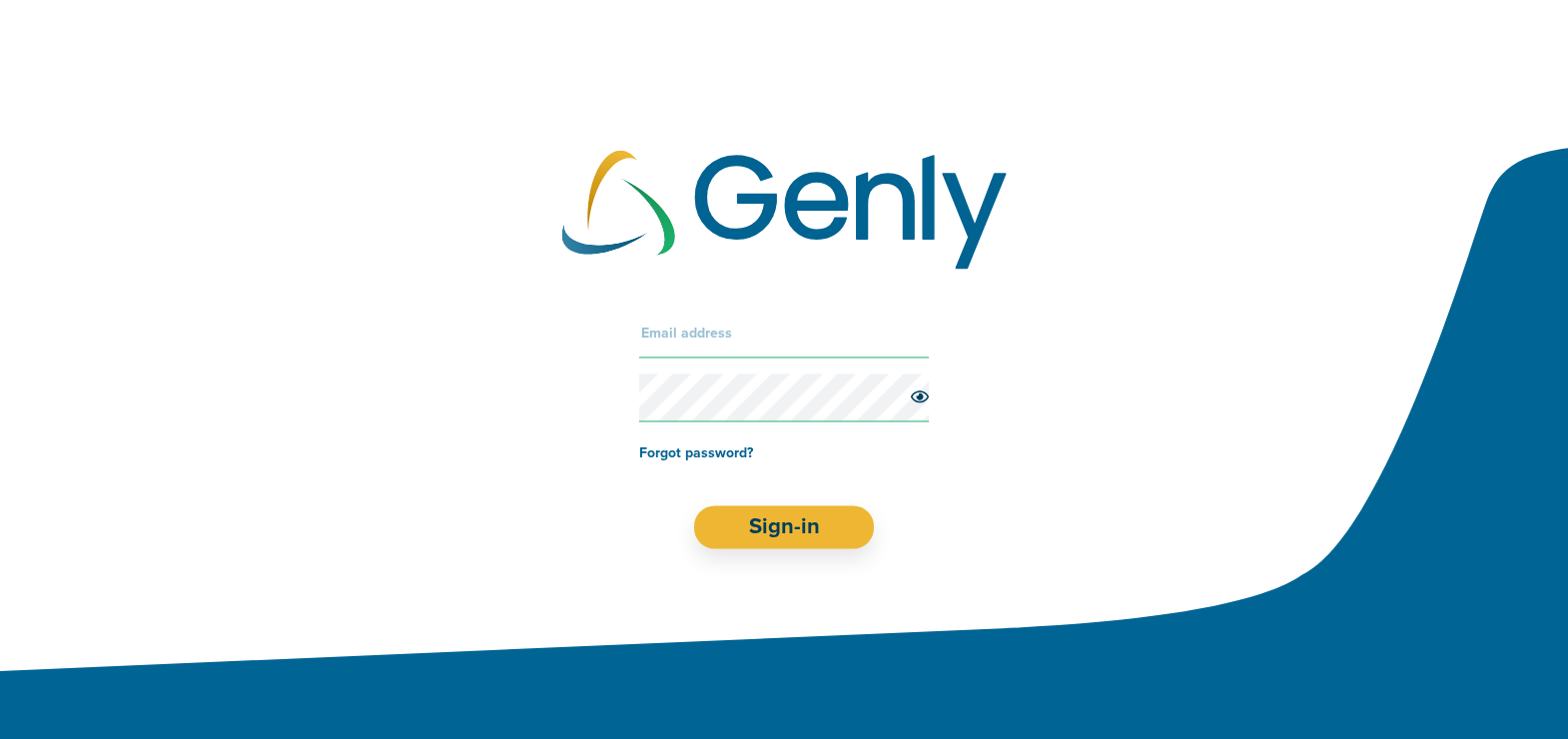 scroll, scrollTop: 0, scrollLeft: 0, axis: both 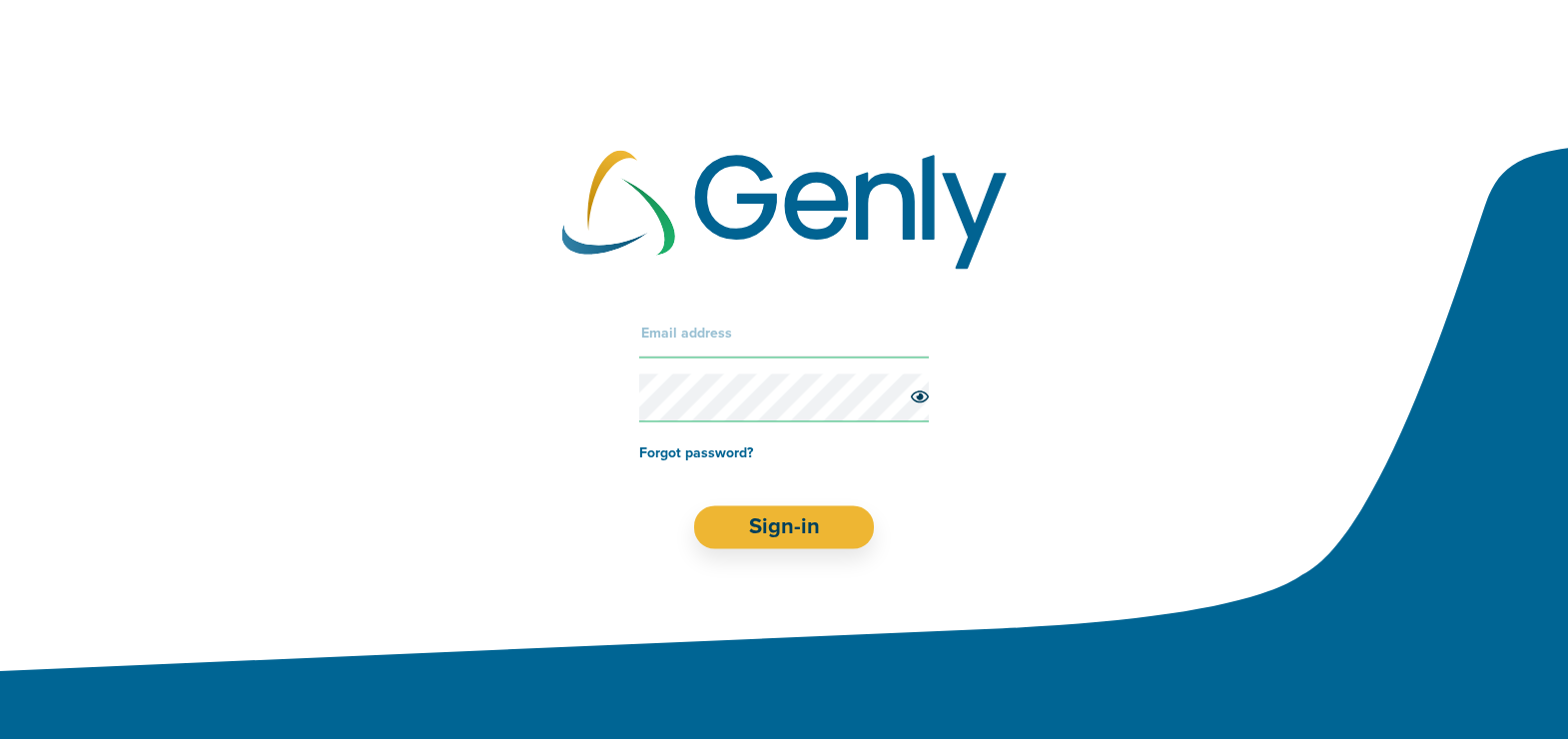 type on "[USERNAME]@[DOMAIN]" 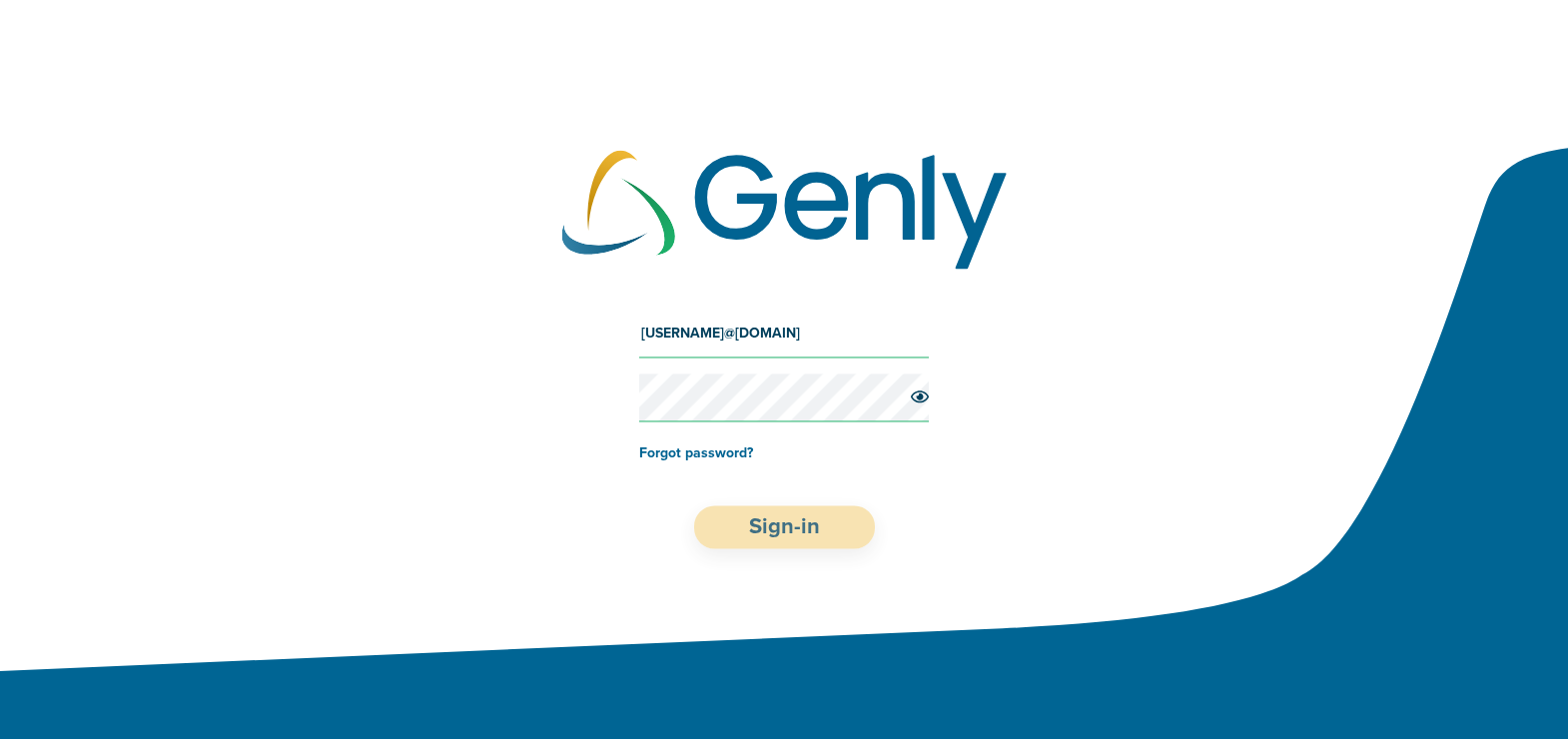 click on "Sign-in" at bounding box center (784, 527) 